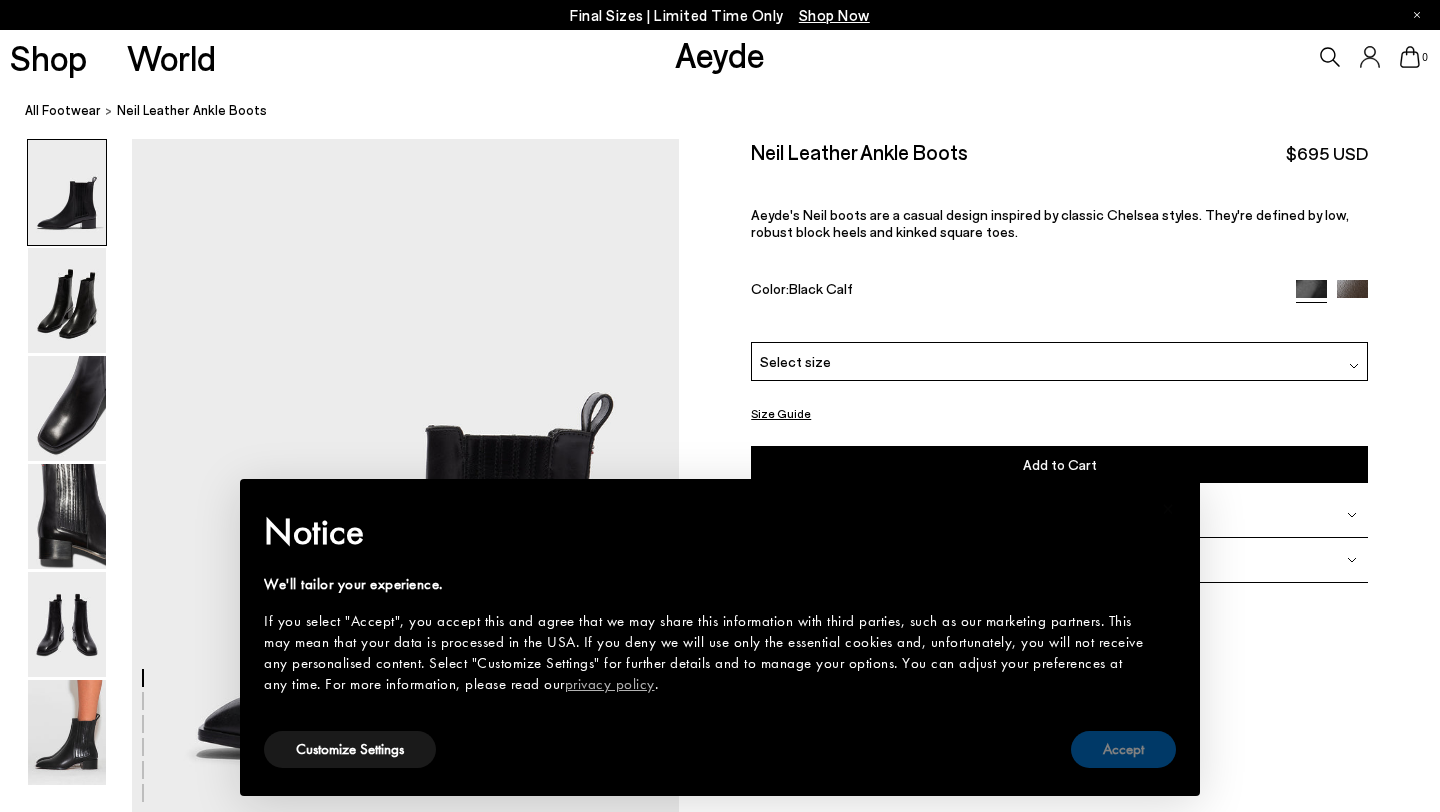 click on "Accept" at bounding box center (1123, 749) 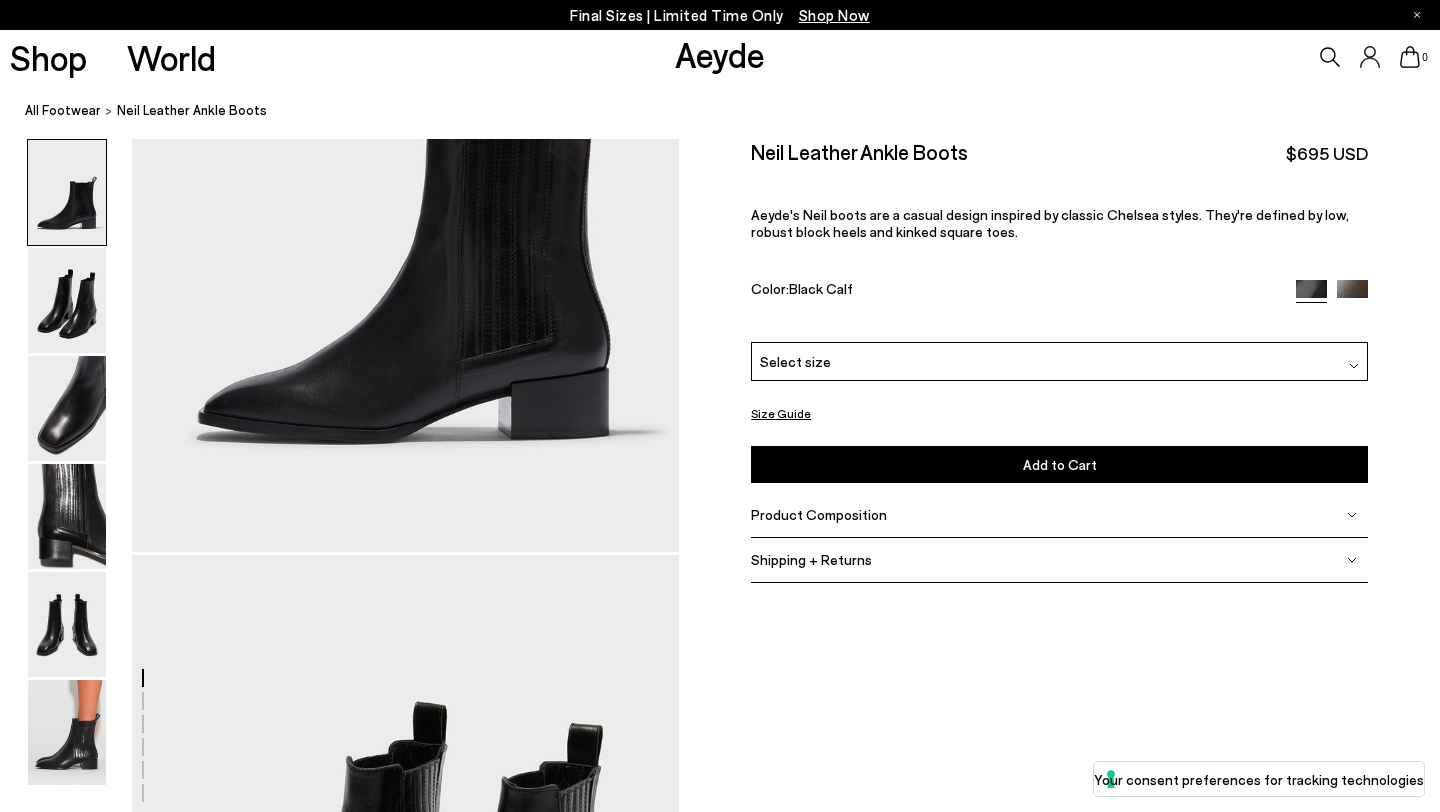 scroll, scrollTop: 0, scrollLeft: 0, axis: both 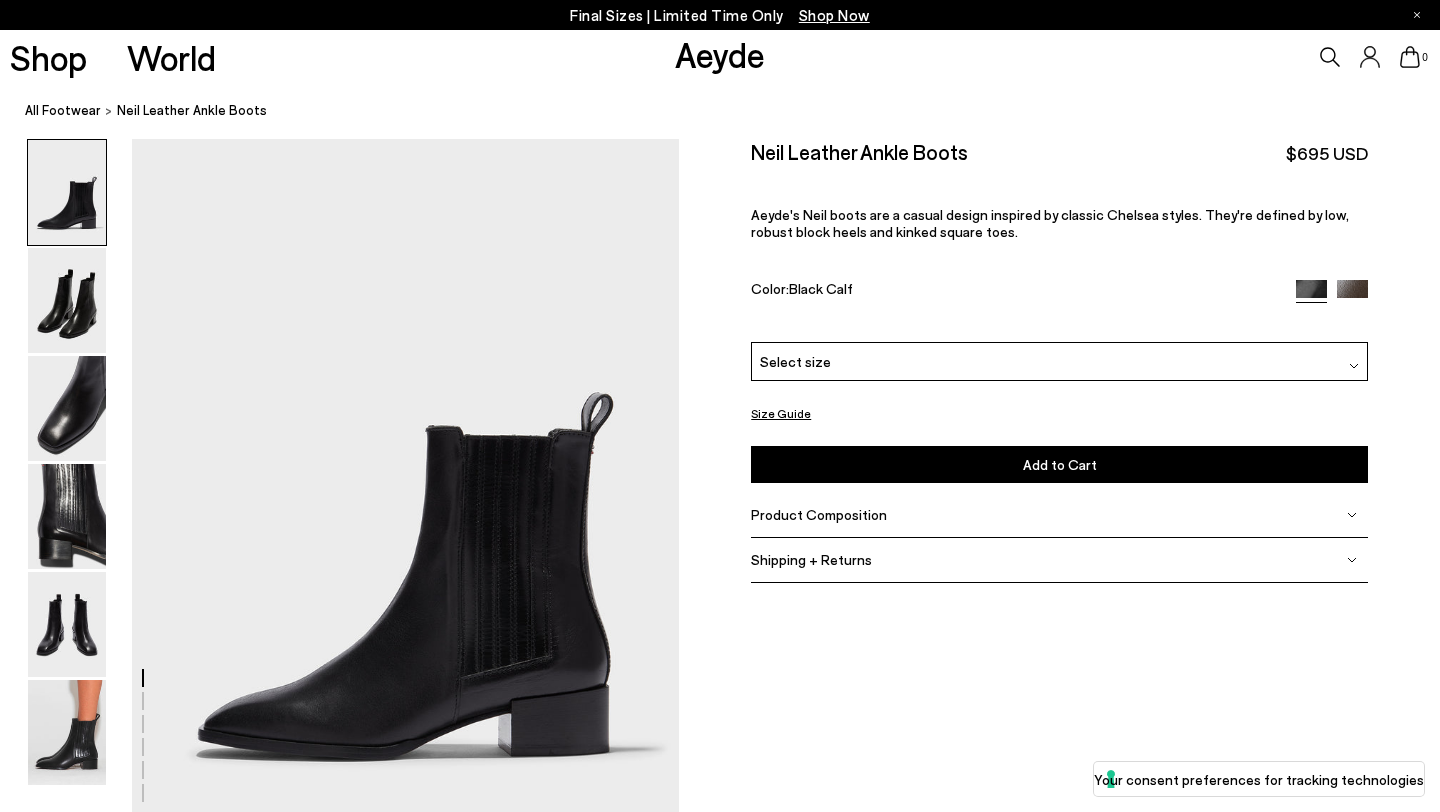 click on "Aeyde" at bounding box center (720, 54) 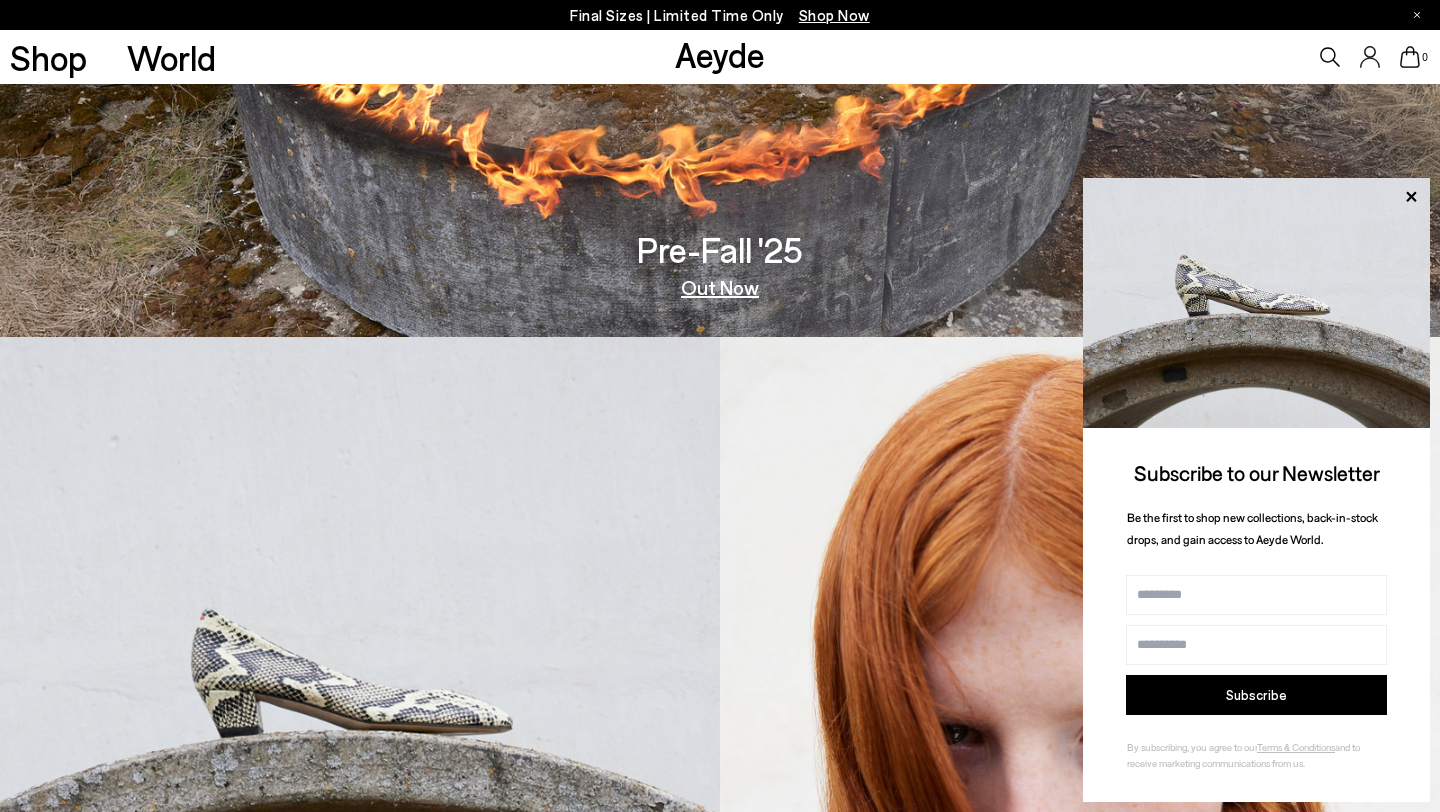 scroll, scrollTop: 0, scrollLeft: 0, axis: both 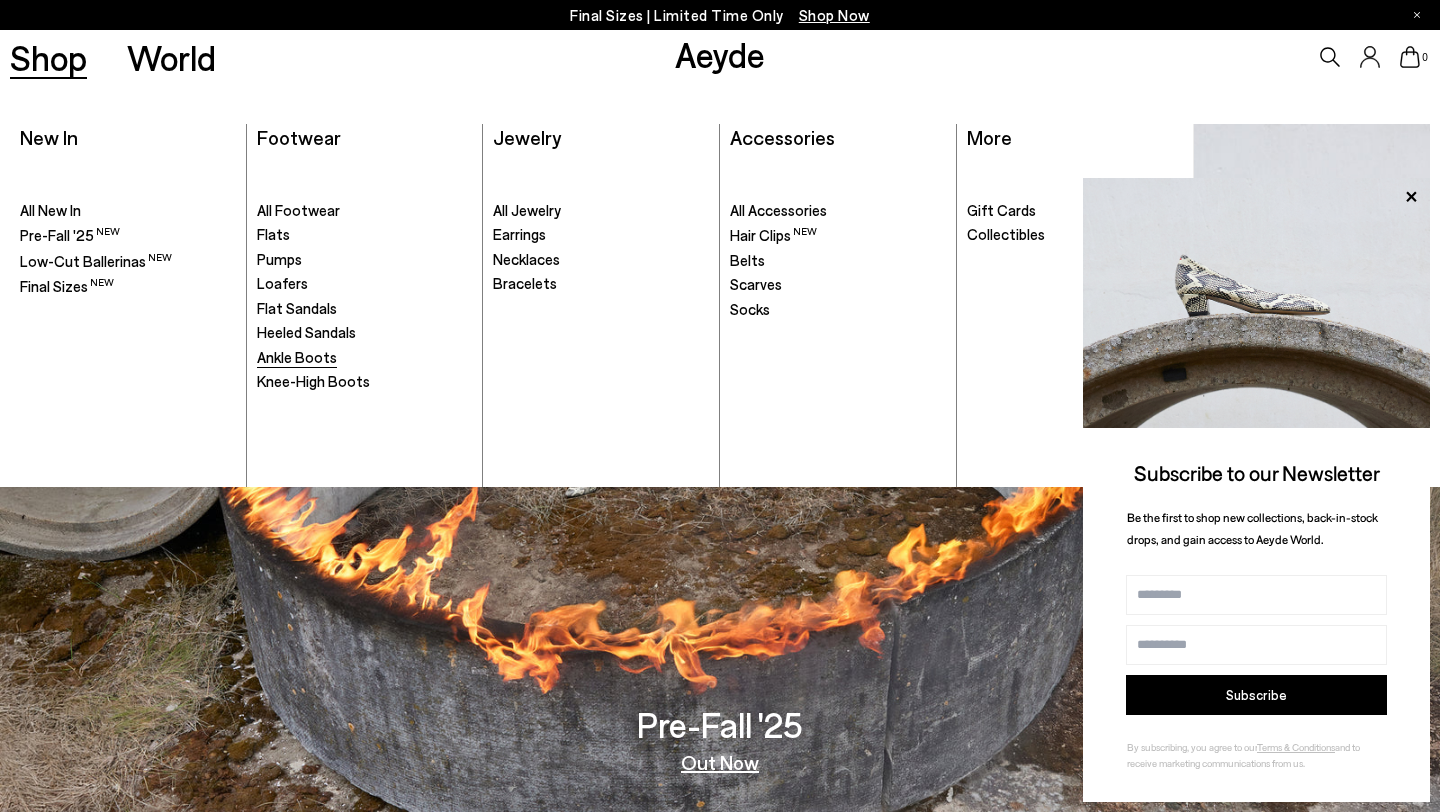 click on "Ankle Boots" at bounding box center (297, 357) 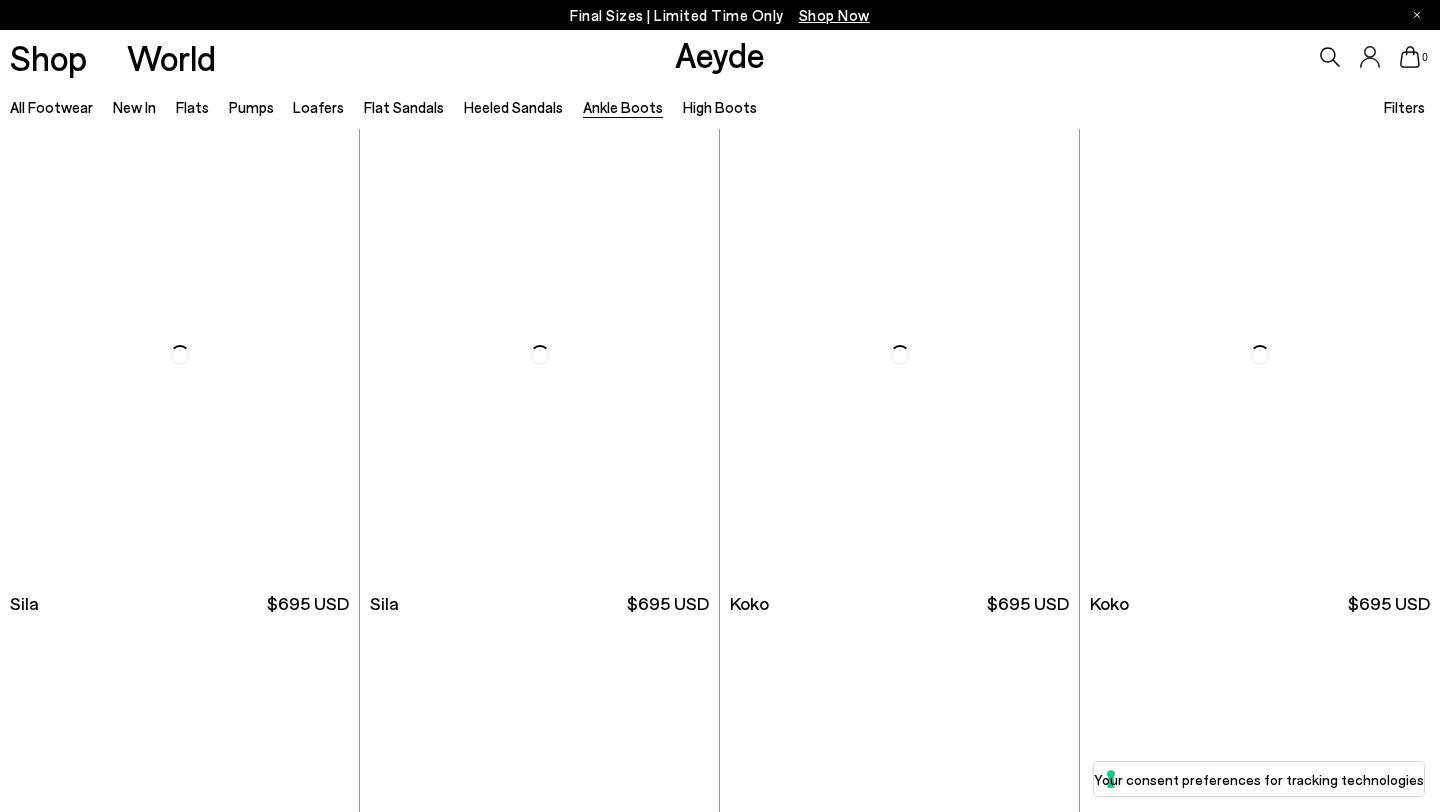 scroll, scrollTop: 0, scrollLeft: 0, axis: both 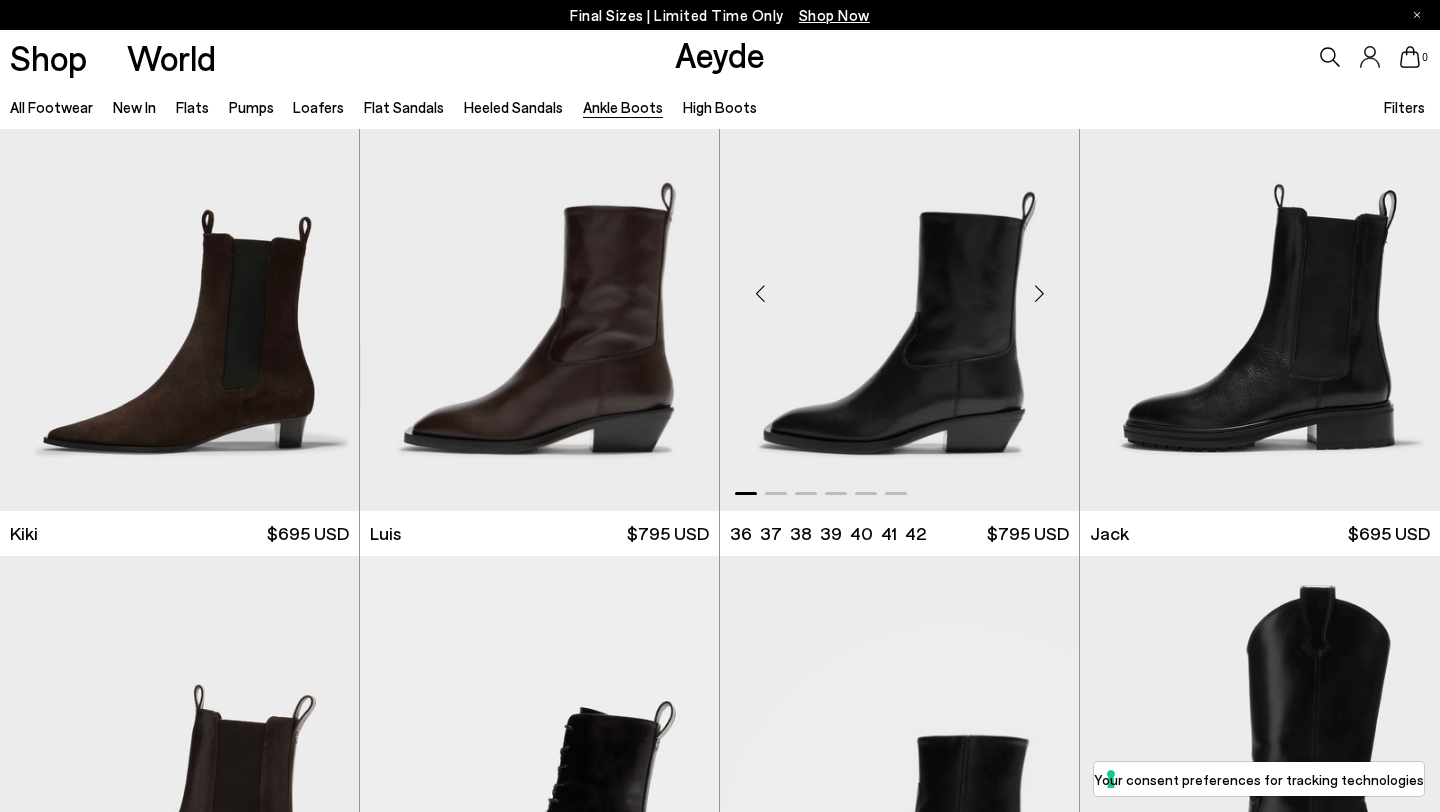click at bounding box center (1039, 293) 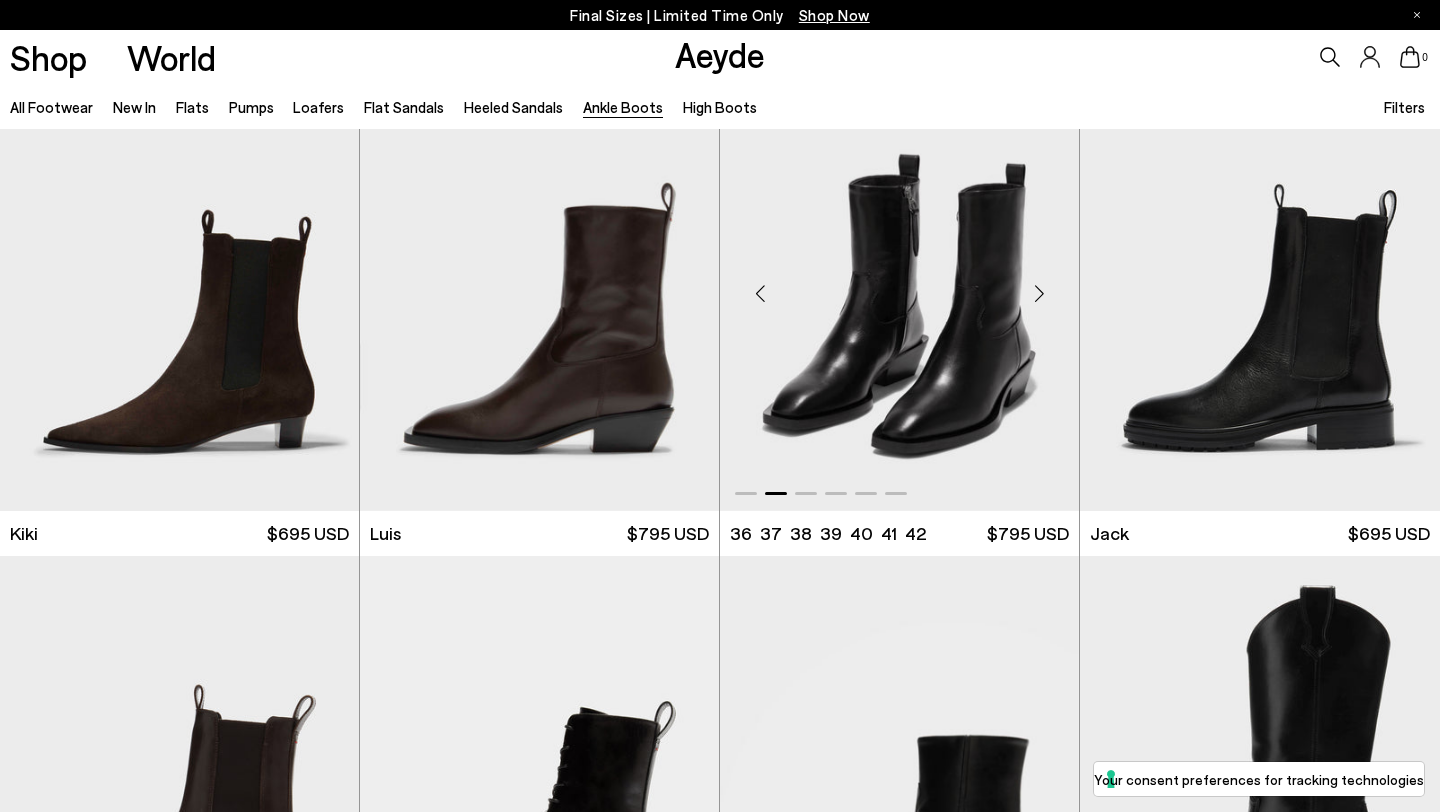 click at bounding box center (1039, 293) 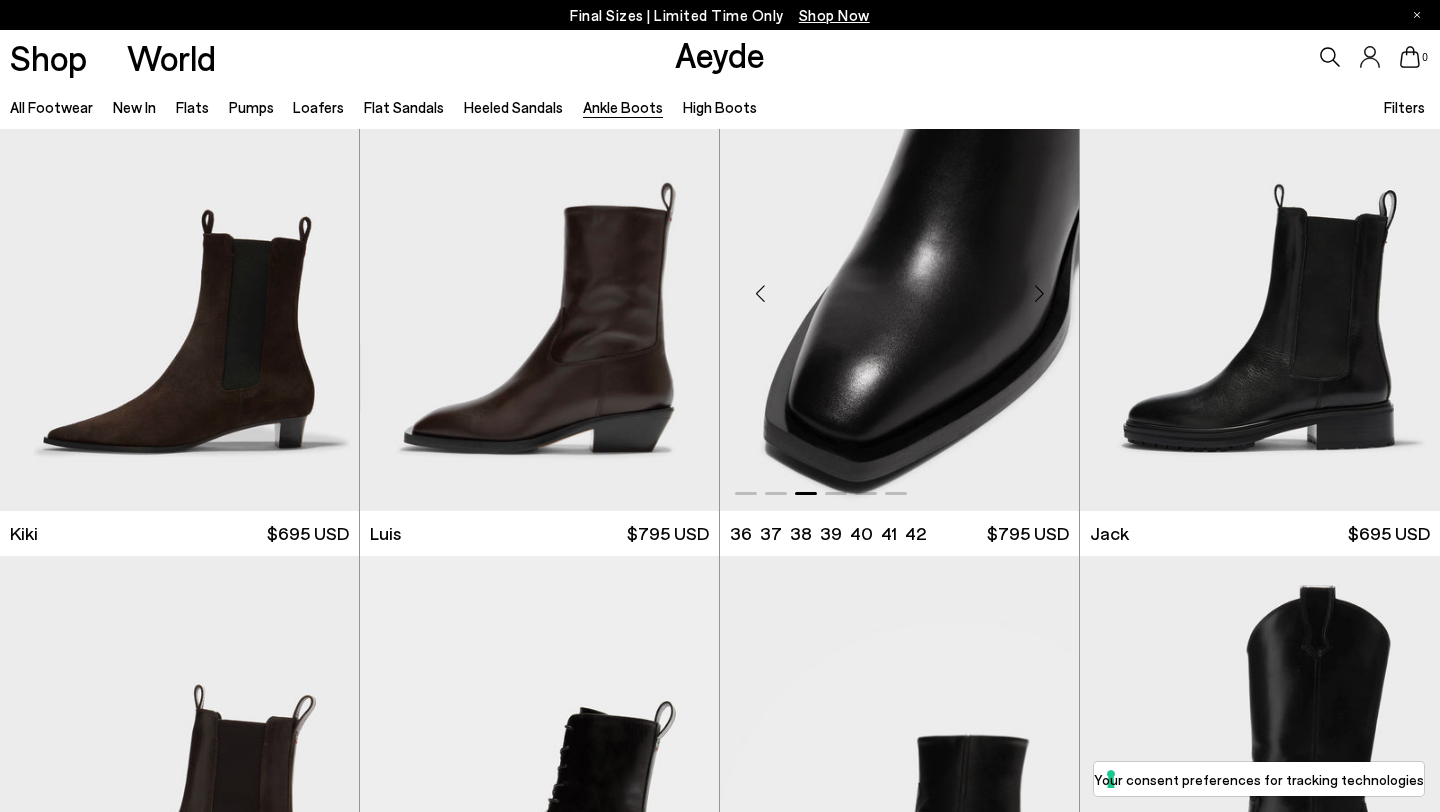 click at bounding box center [1039, 293] 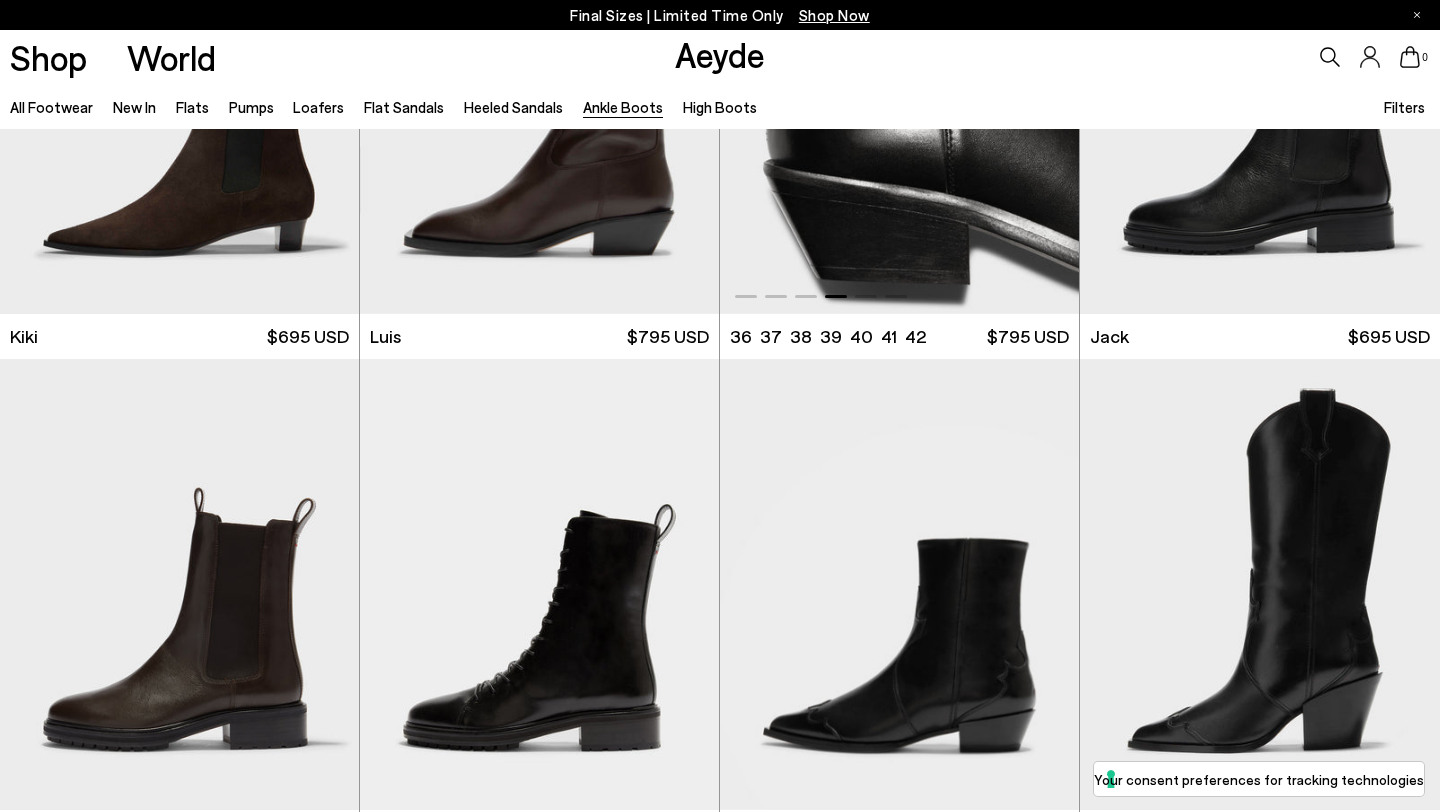 scroll, scrollTop: 3498, scrollLeft: 0, axis: vertical 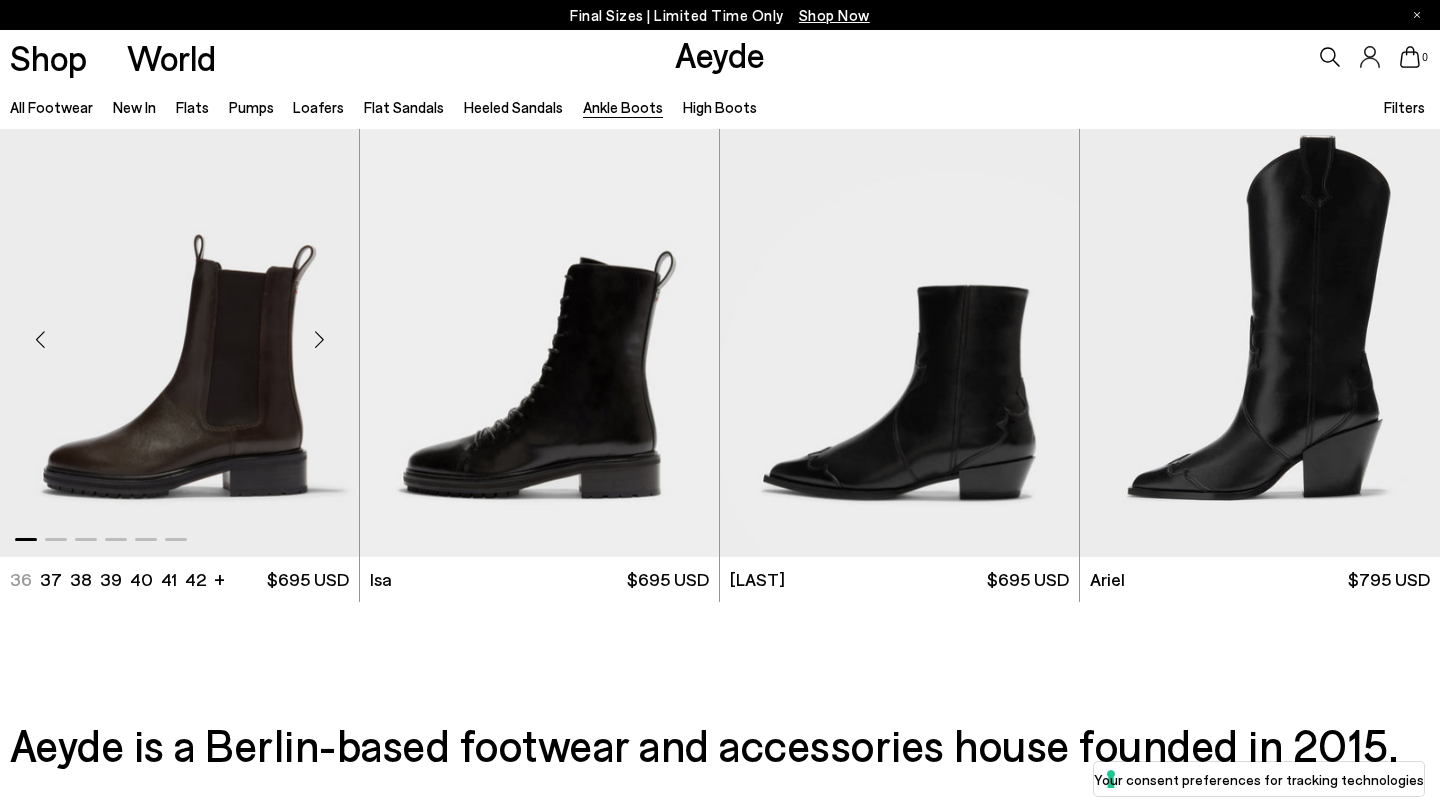 click at bounding box center (319, 340) 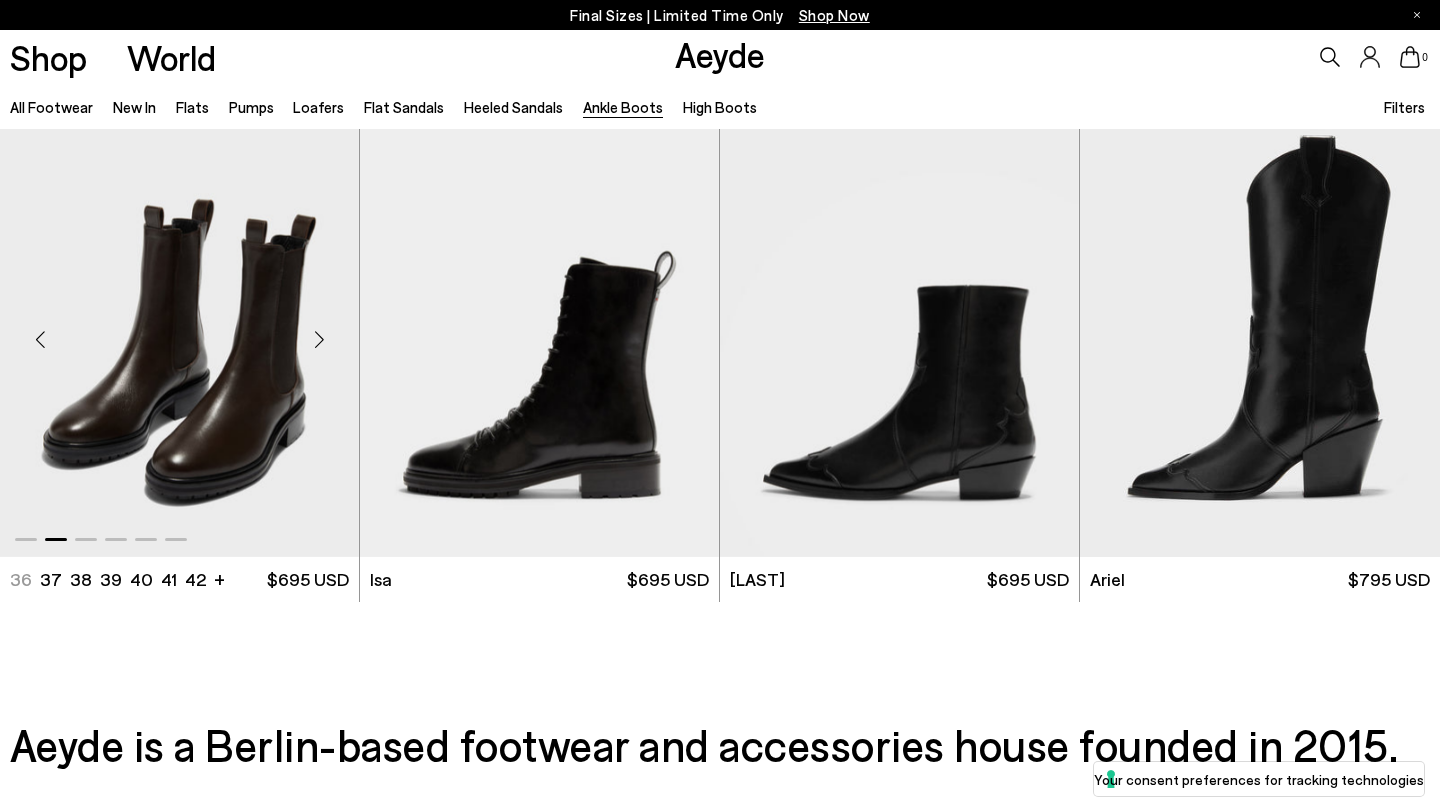 click at bounding box center (319, 340) 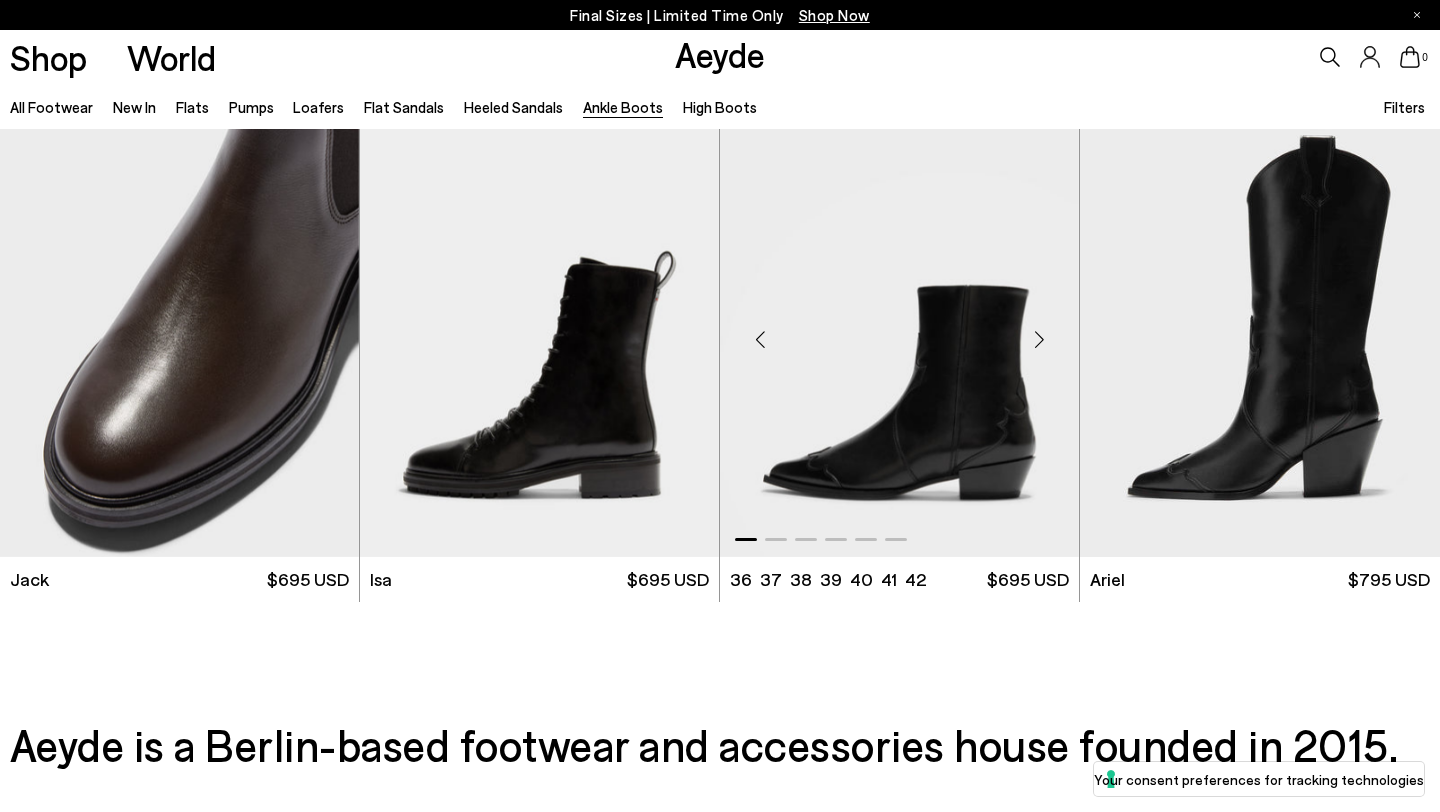 click at bounding box center [1039, 340] 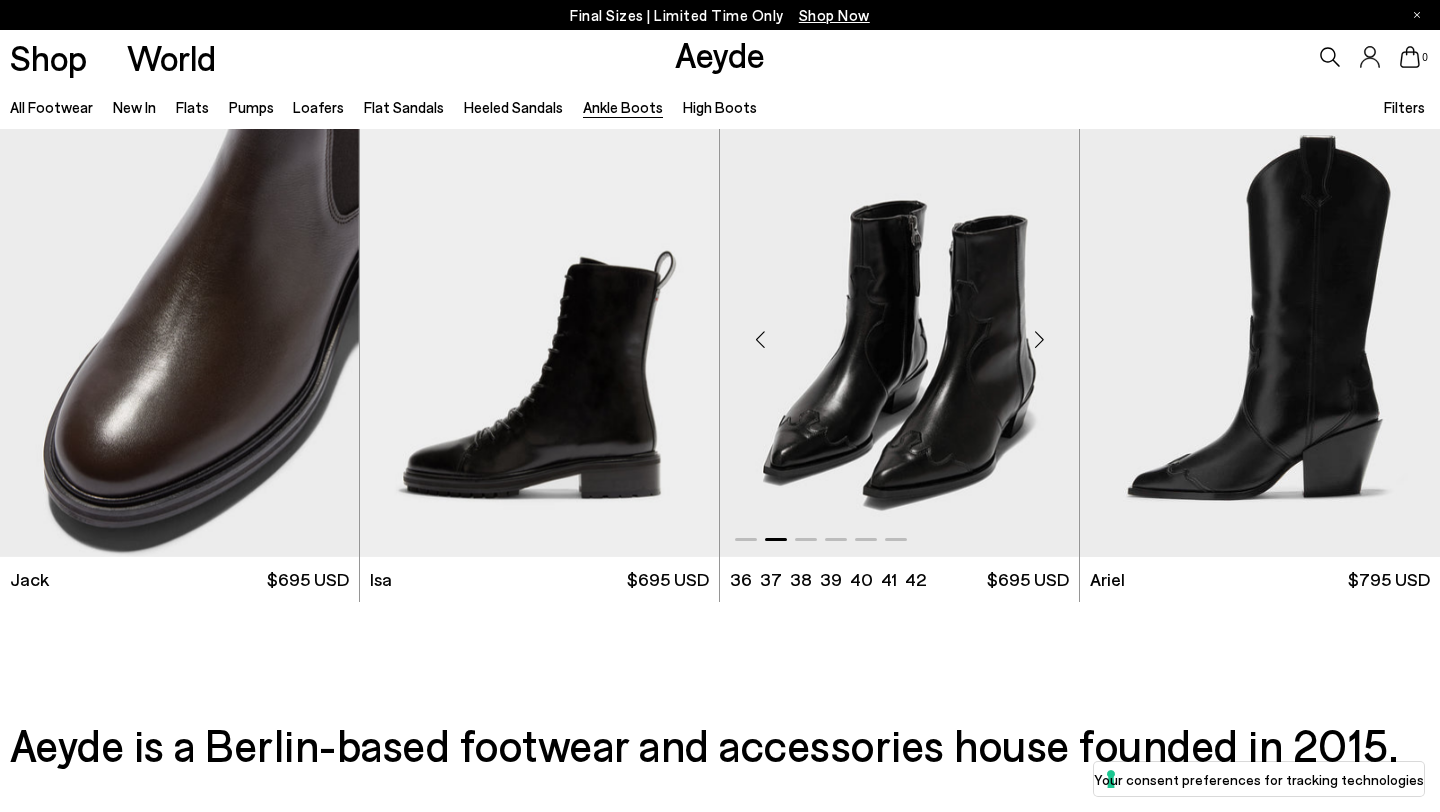 click at bounding box center (1039, 340) 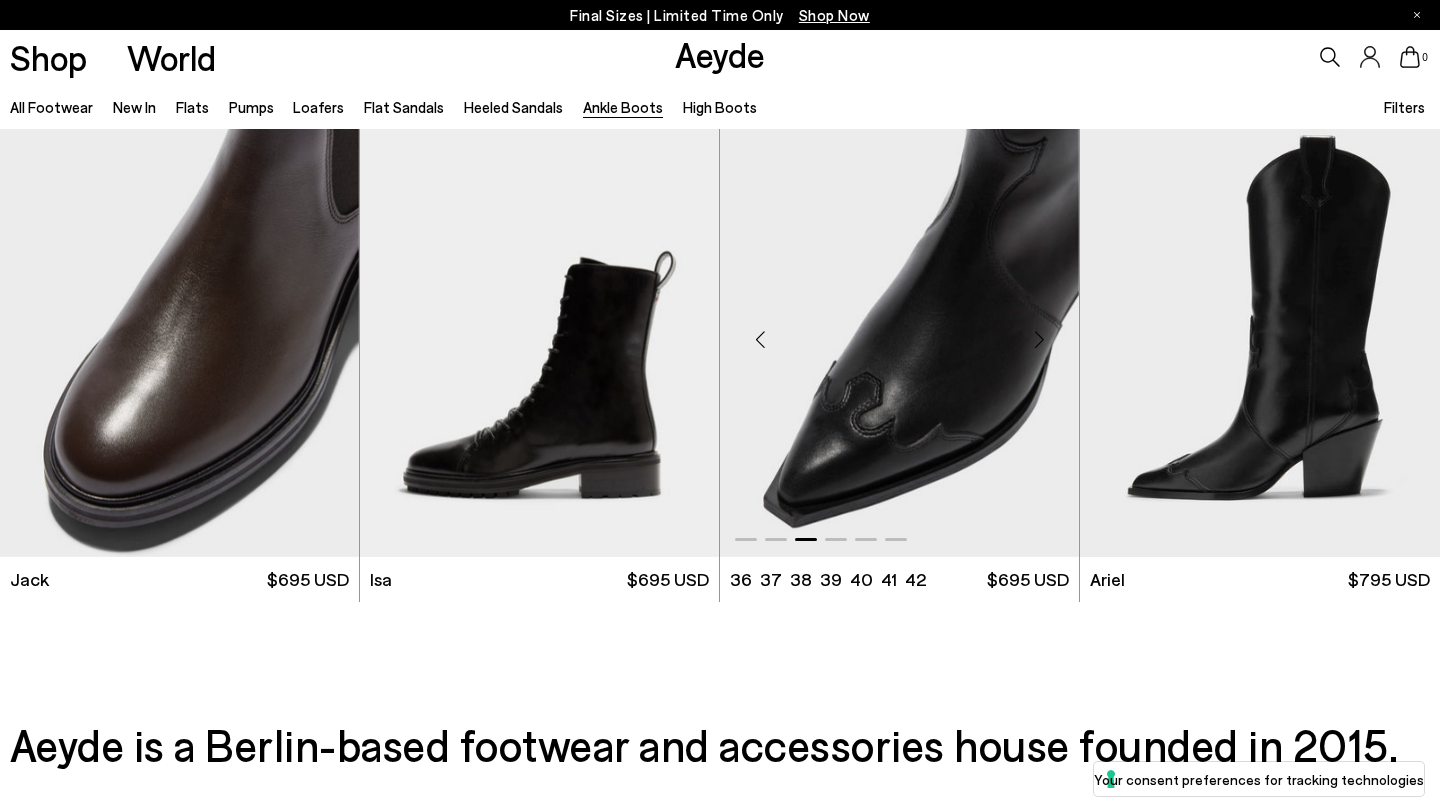 click at bounding box center [1039, 340] 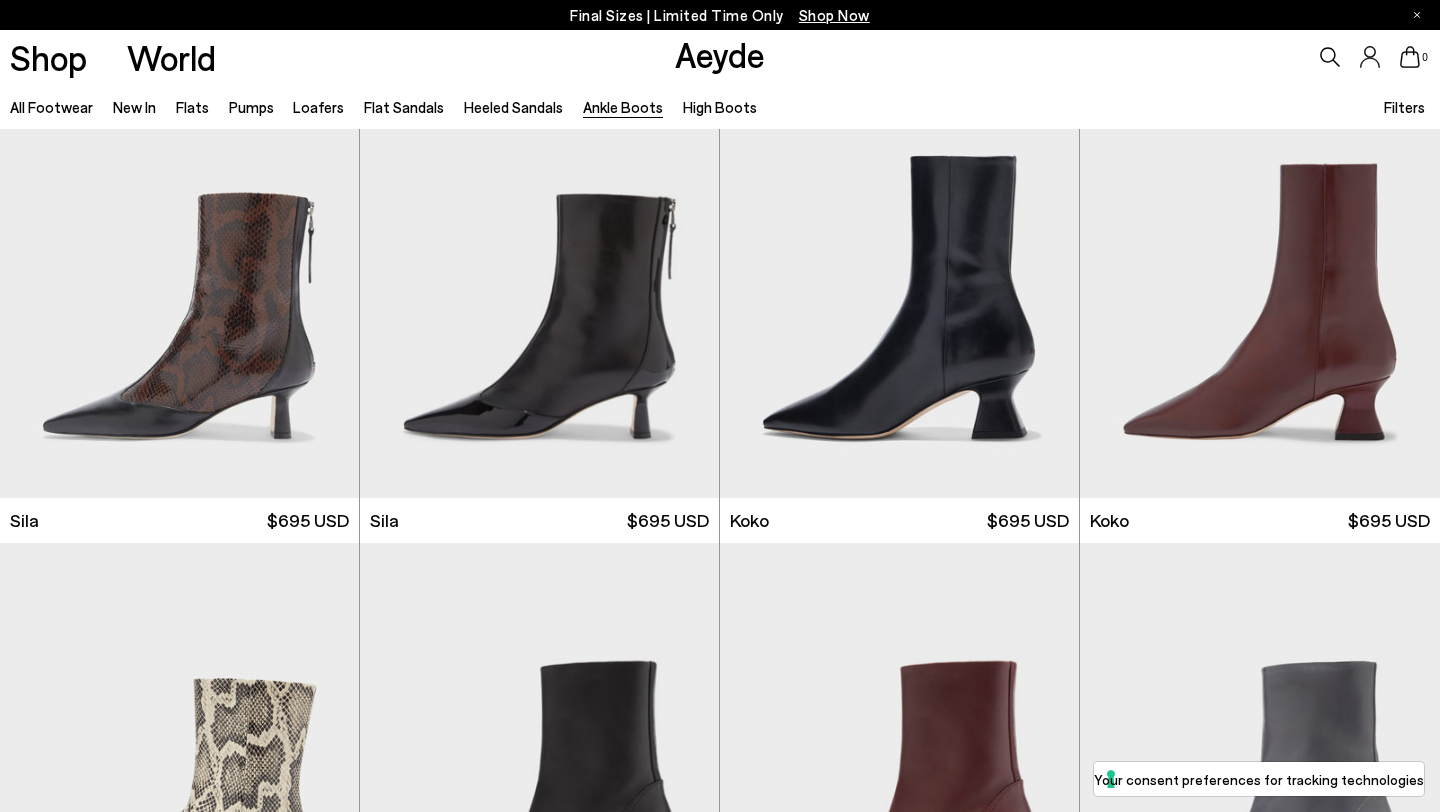scroll, scrollTop: 0, scrollLeft: 0, axis: both 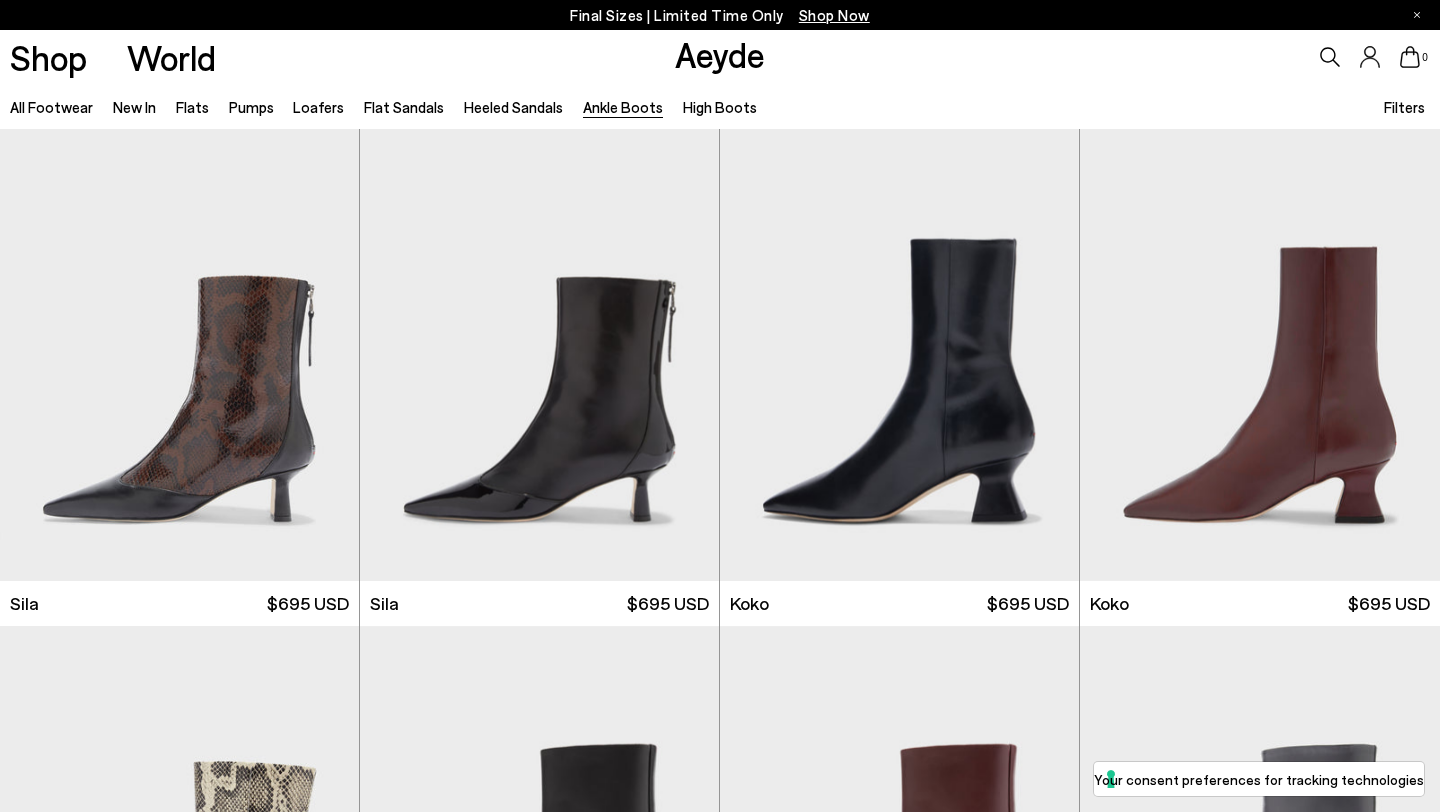 click 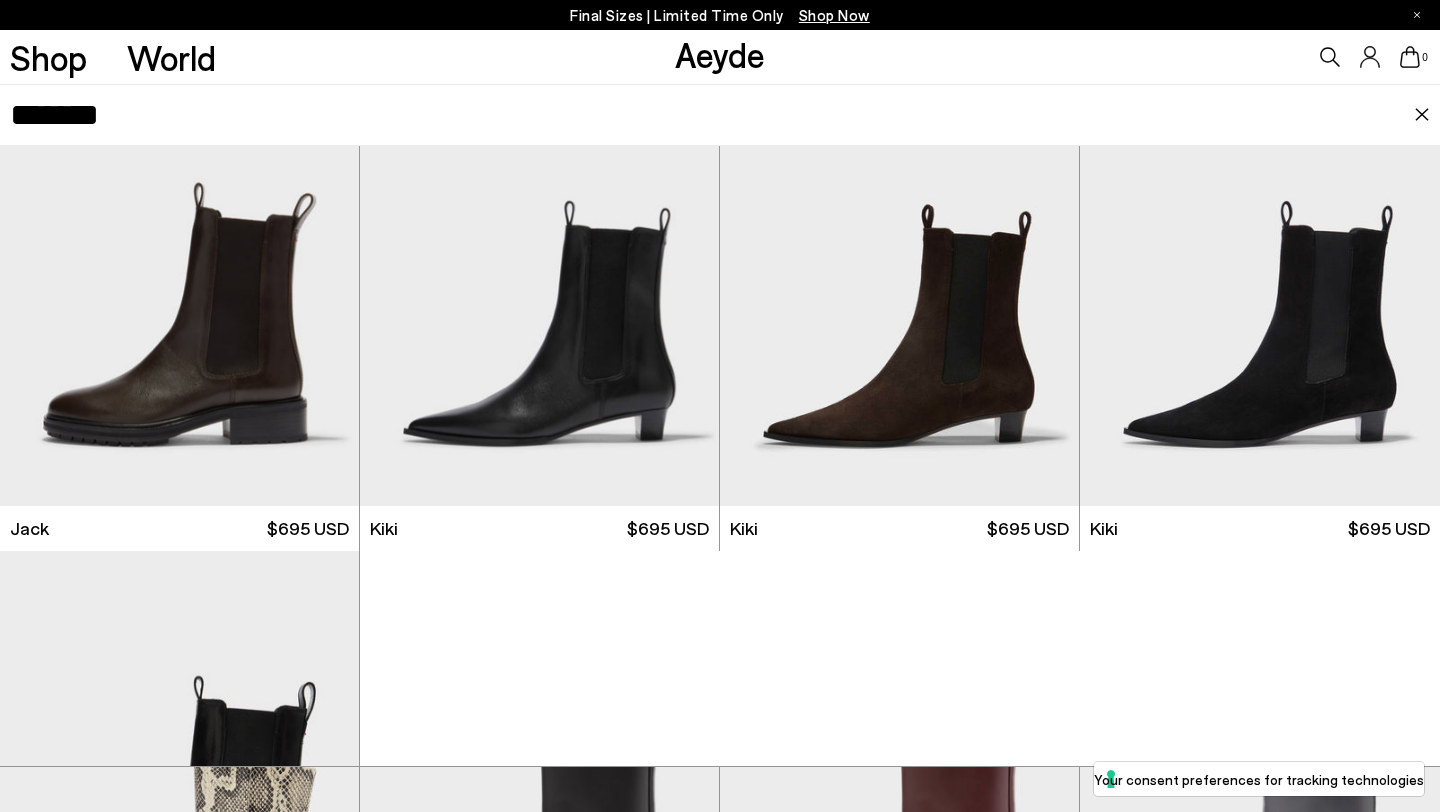 scroll, scrollTop: 0, scrollLeft: 0, axis: both 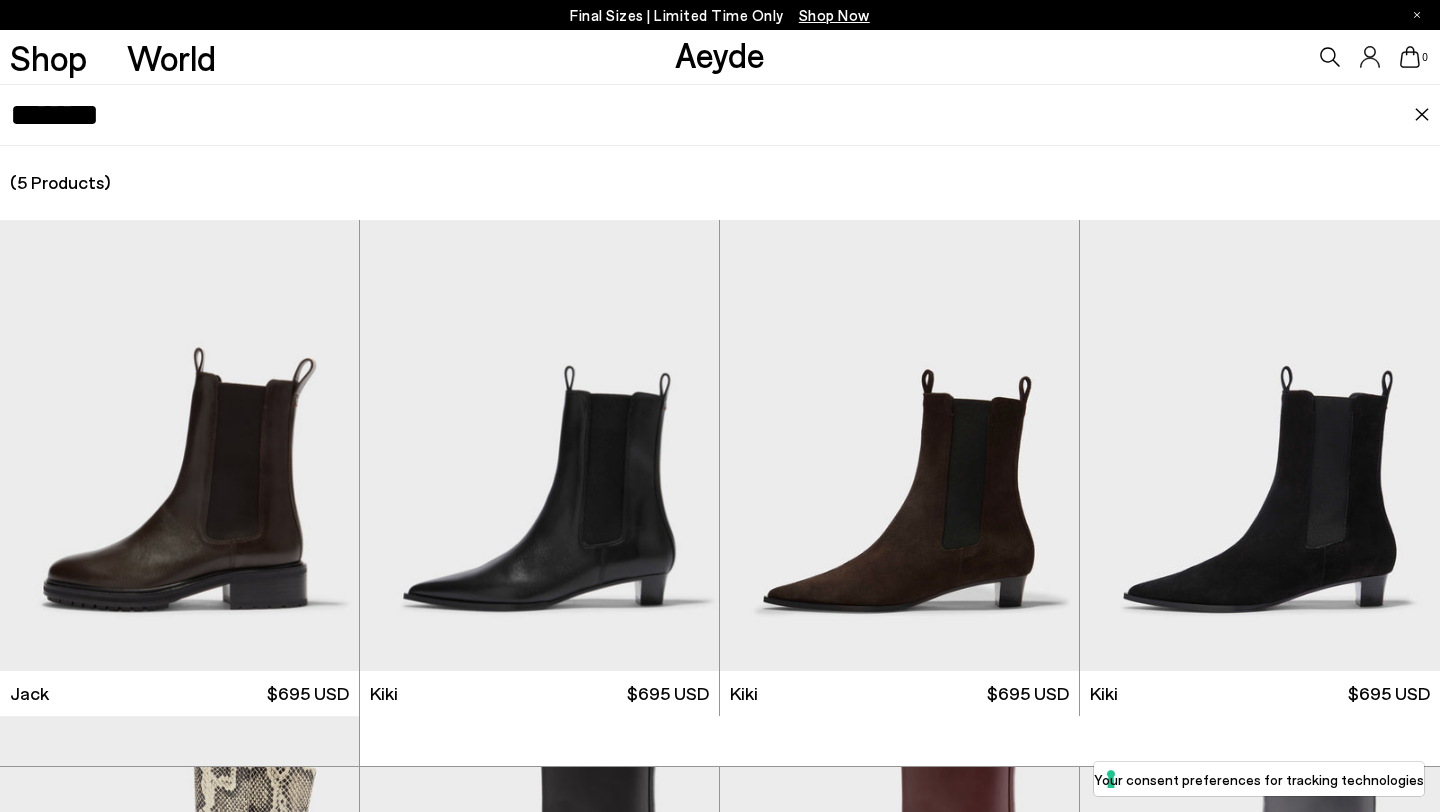 click 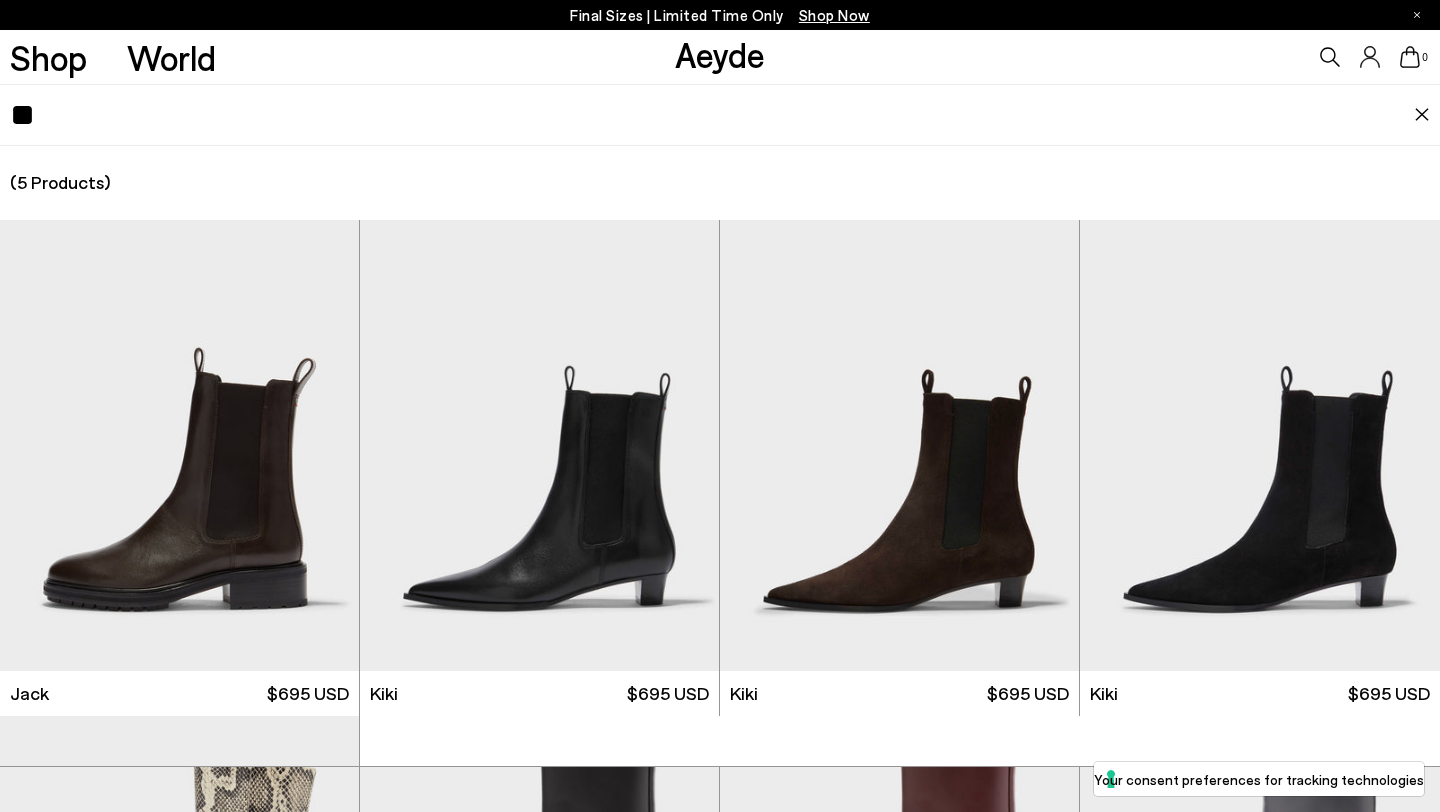 type on "*" 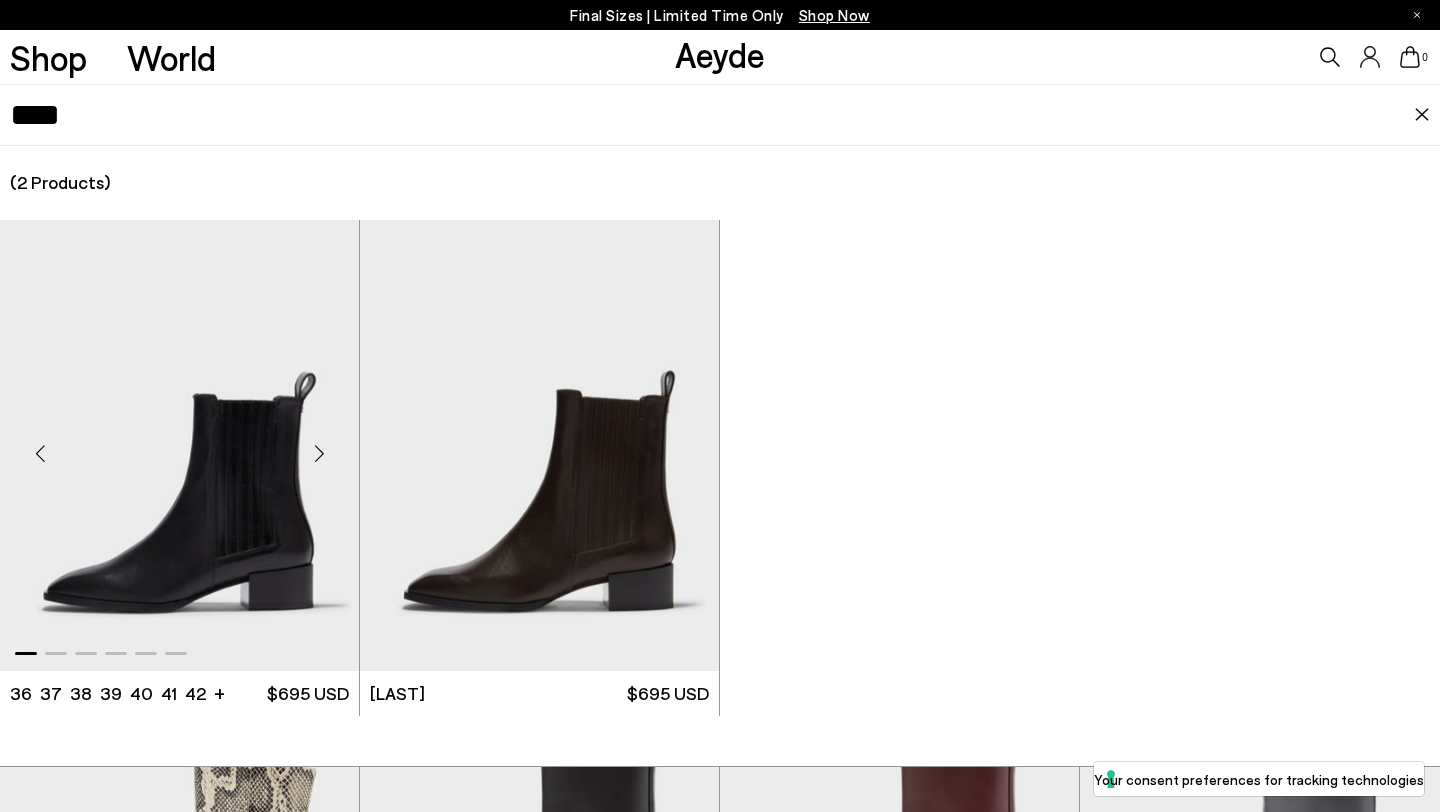 type on "****" 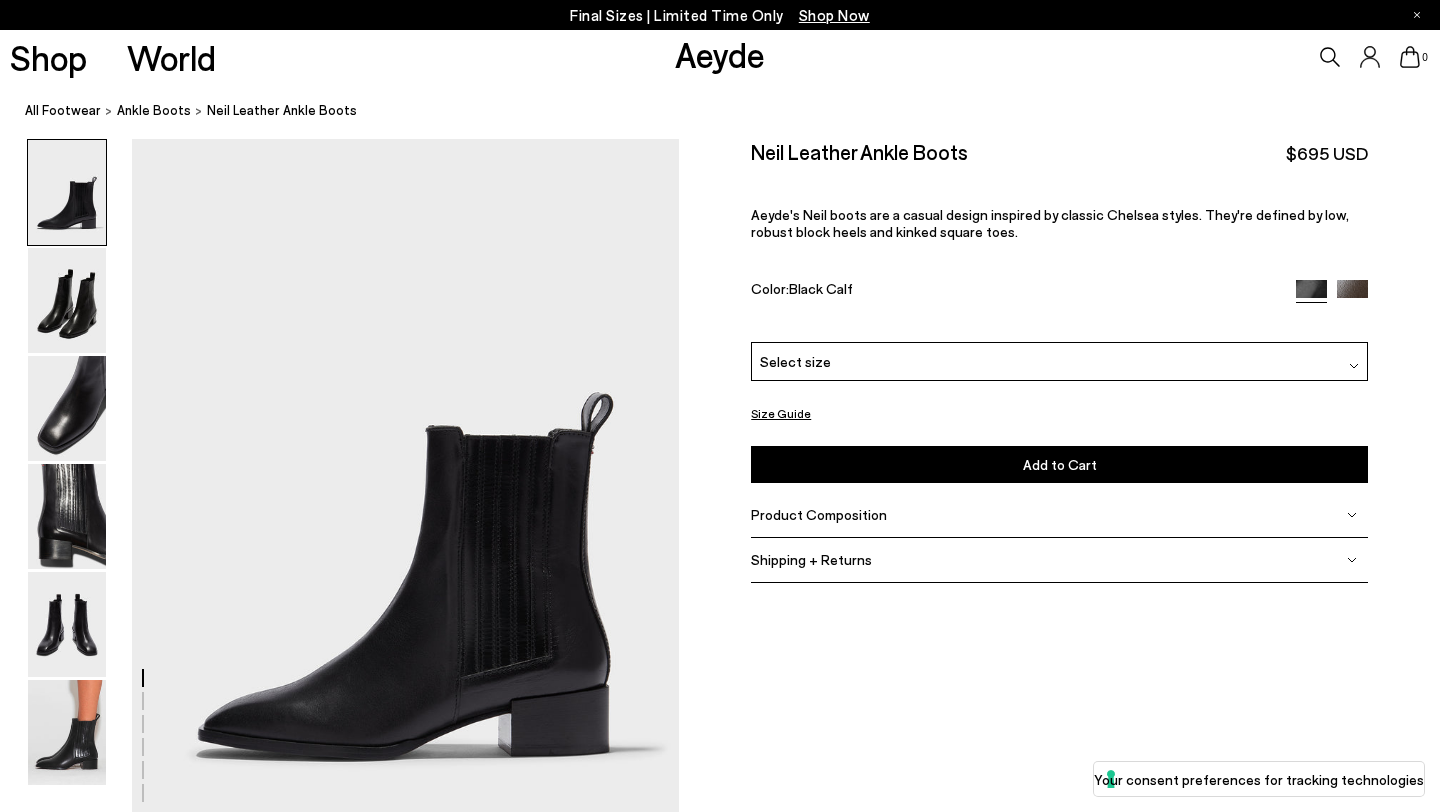 scroll, scrollTop: 0, scrollLeft: 0, axis: both 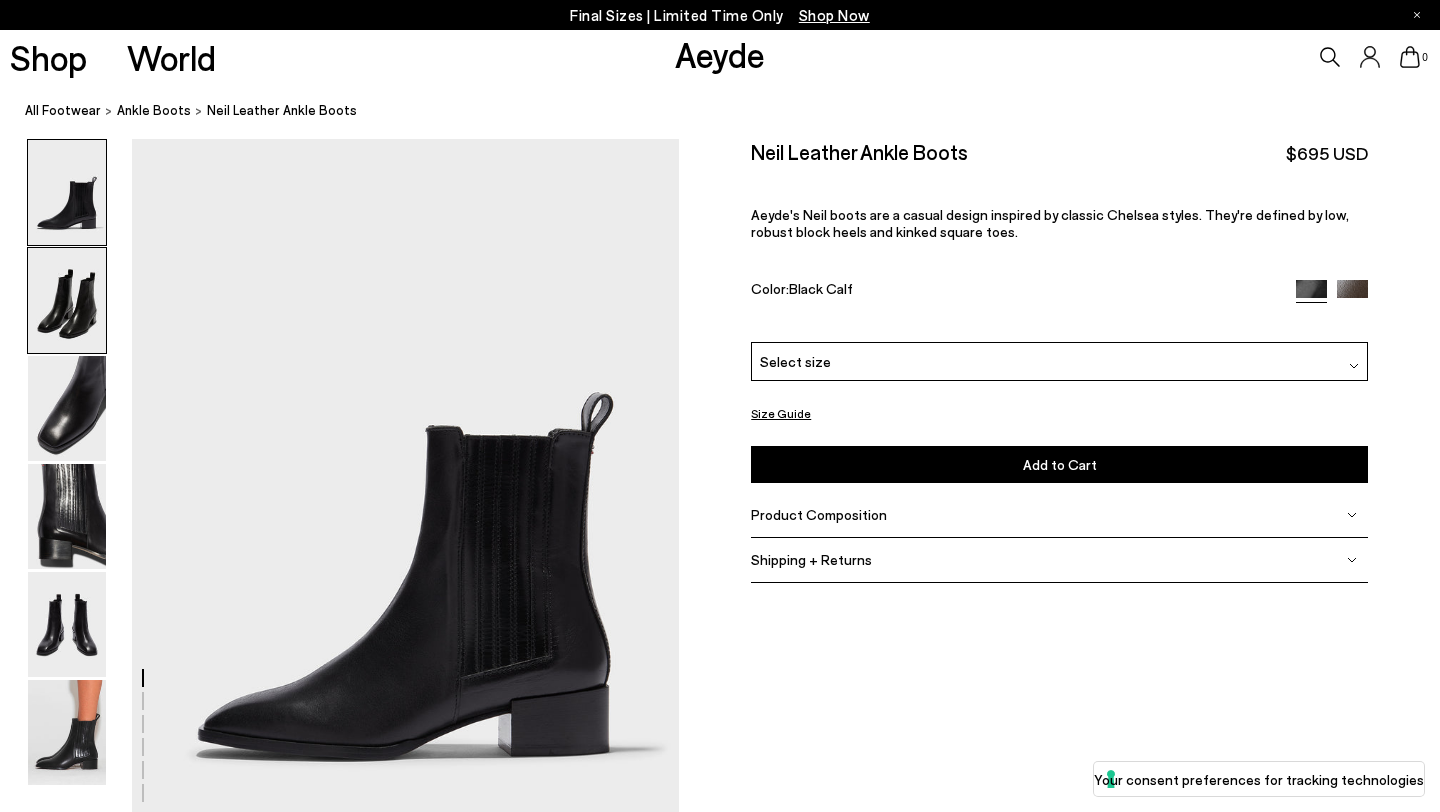 click at bounding box center [67, 300] 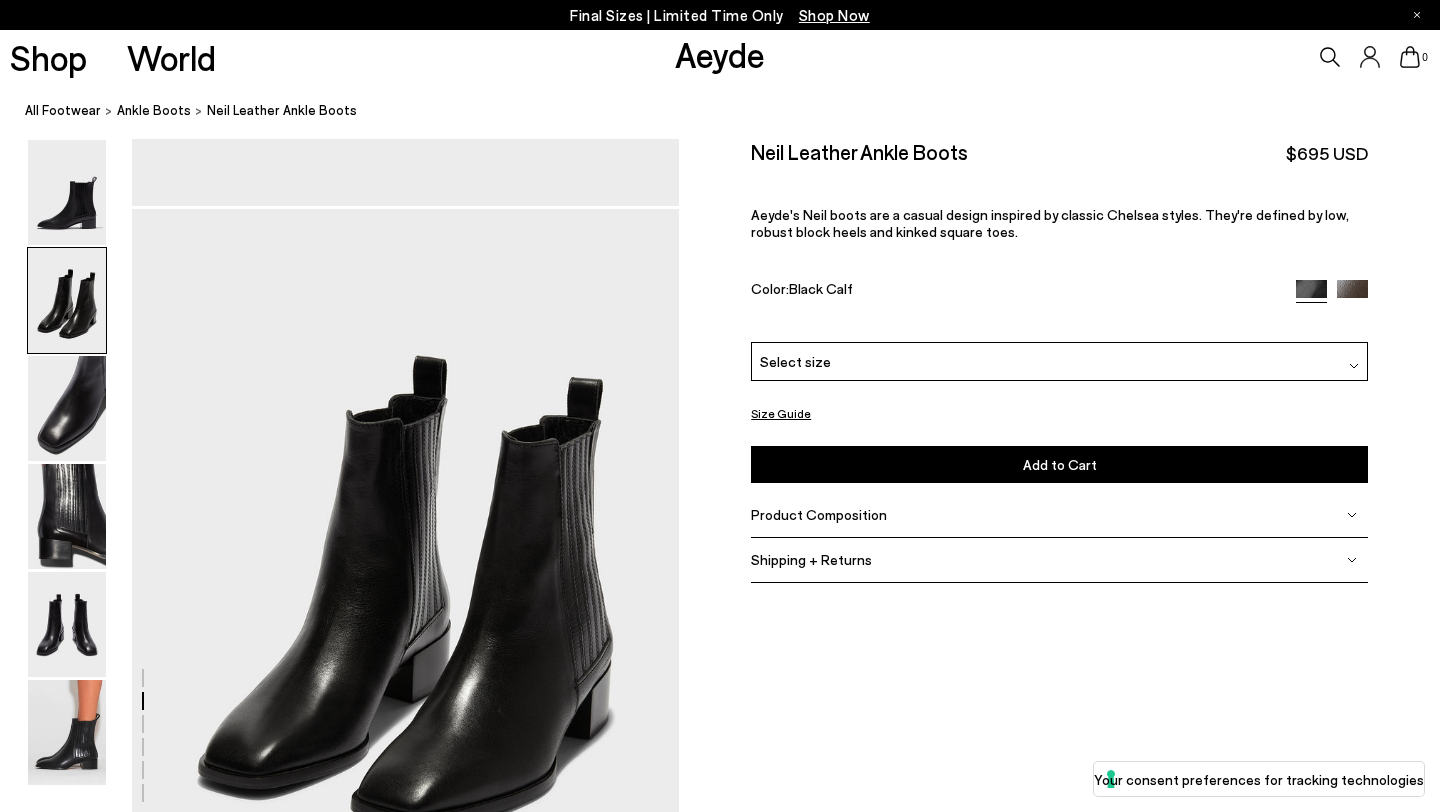 scroll, scrollTop: 735, scrollLeft: 0, axis: vertical 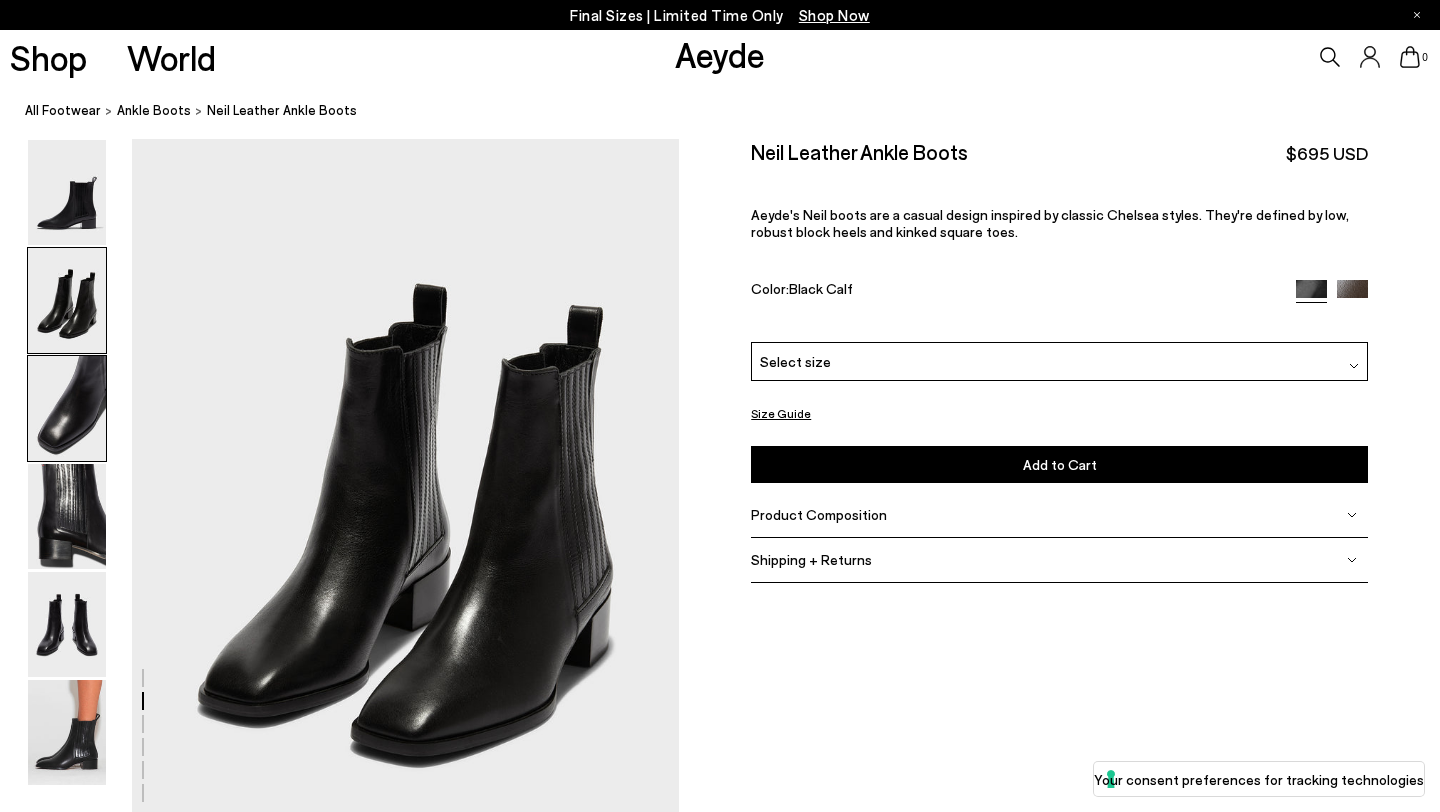 click at bounding box center [67, 408] 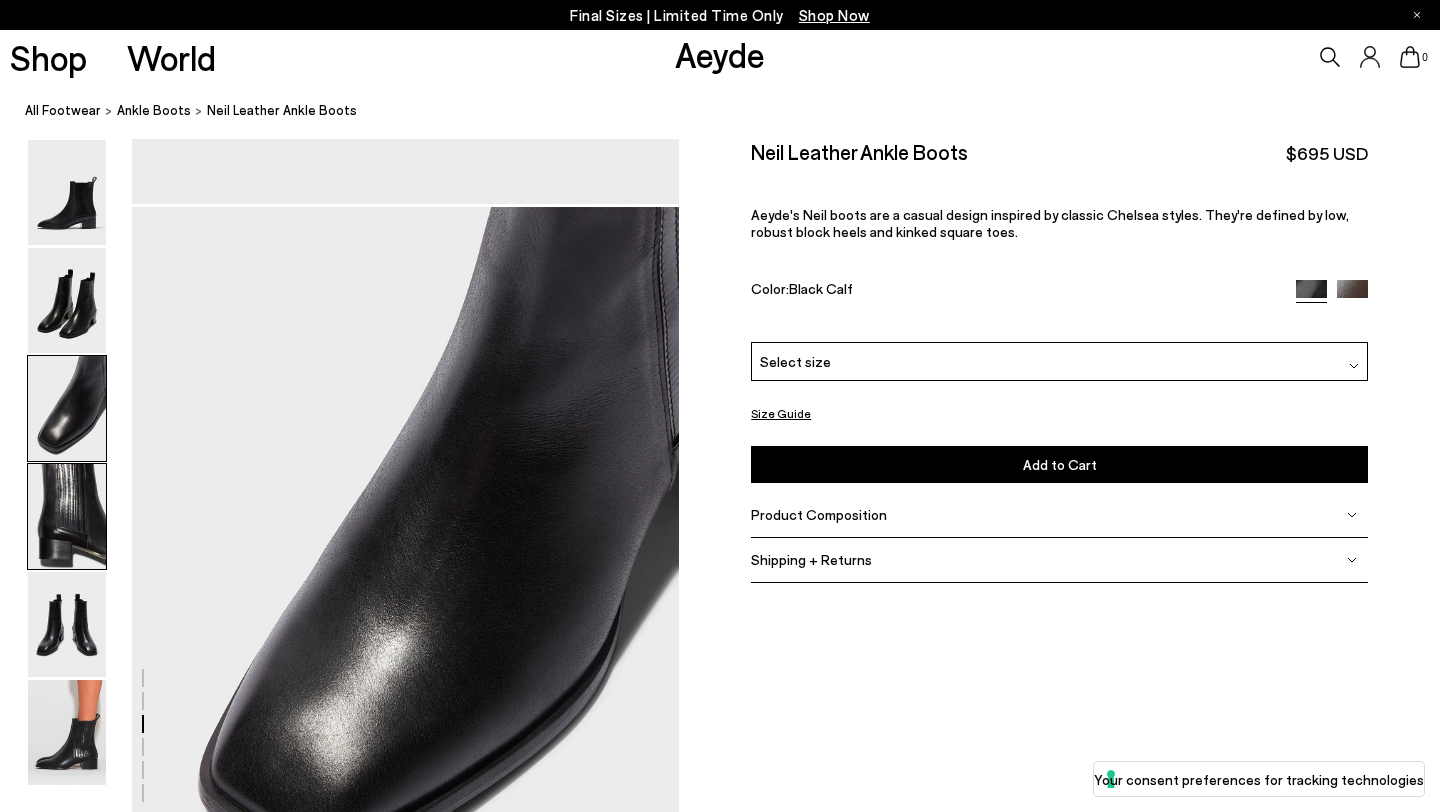 scroll, scrollTop: 1467, scrollLeft: 0, axis: vertical 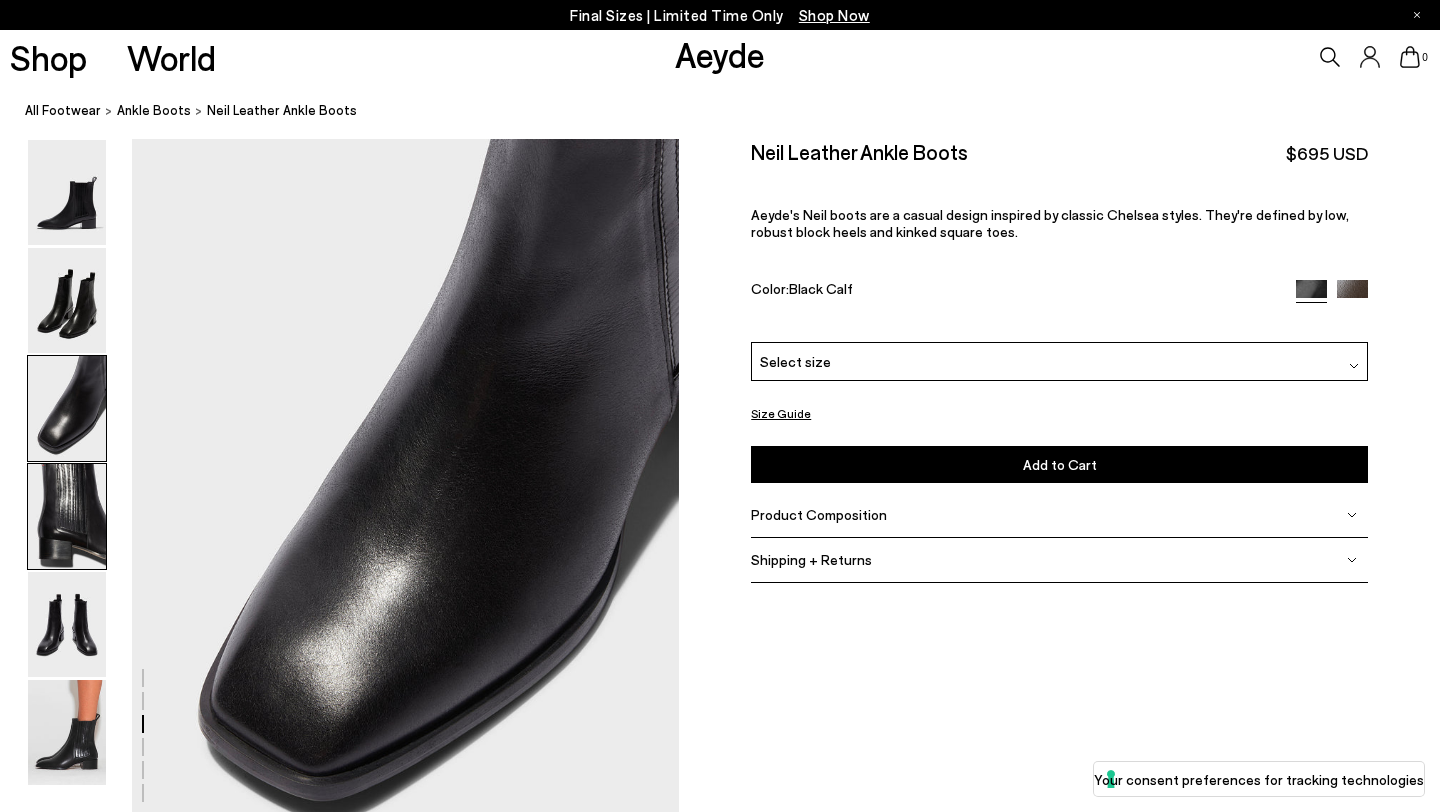 click at bounding box center (67, 516) 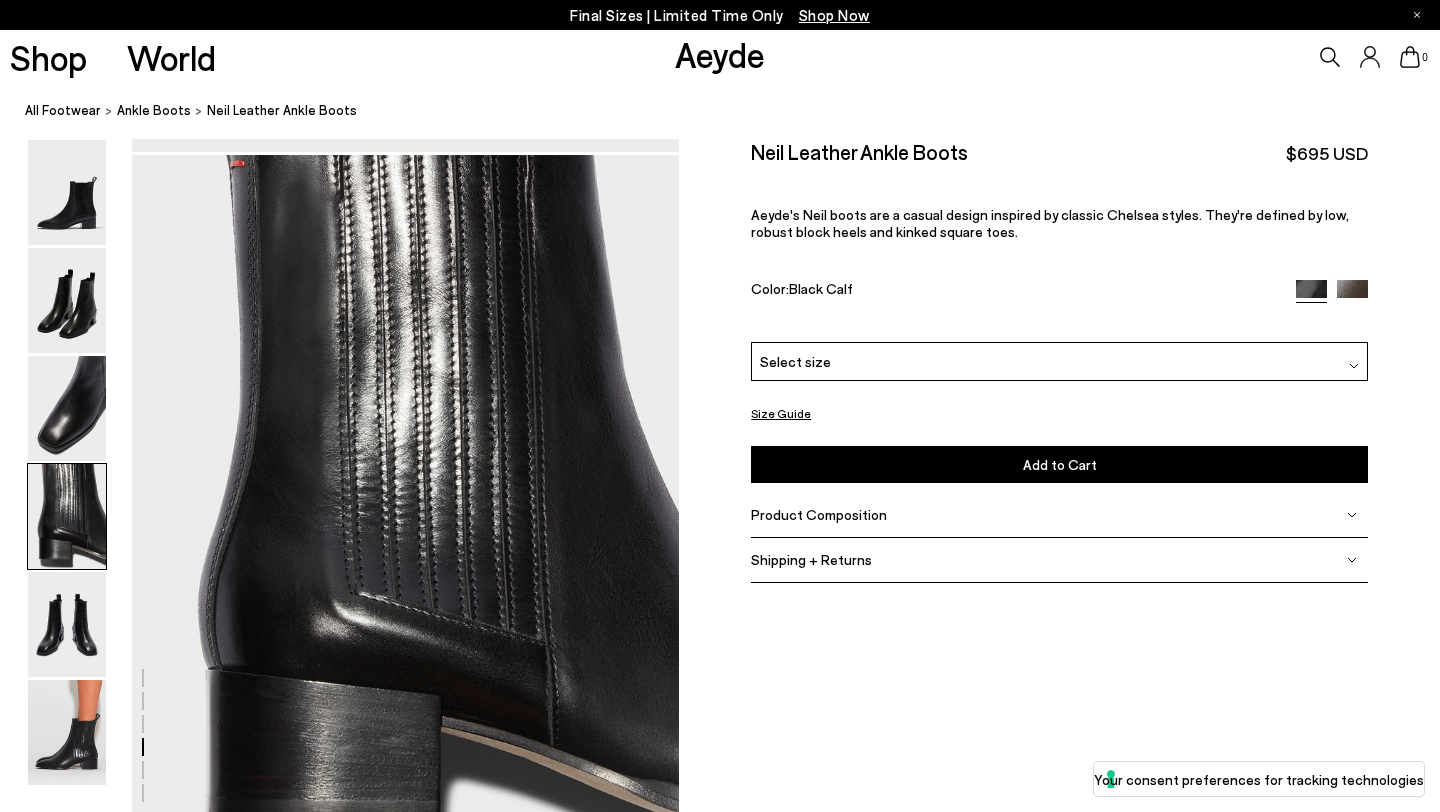 scroll, scrollTop: 2200, scrollLeft: 0, axis: vertical 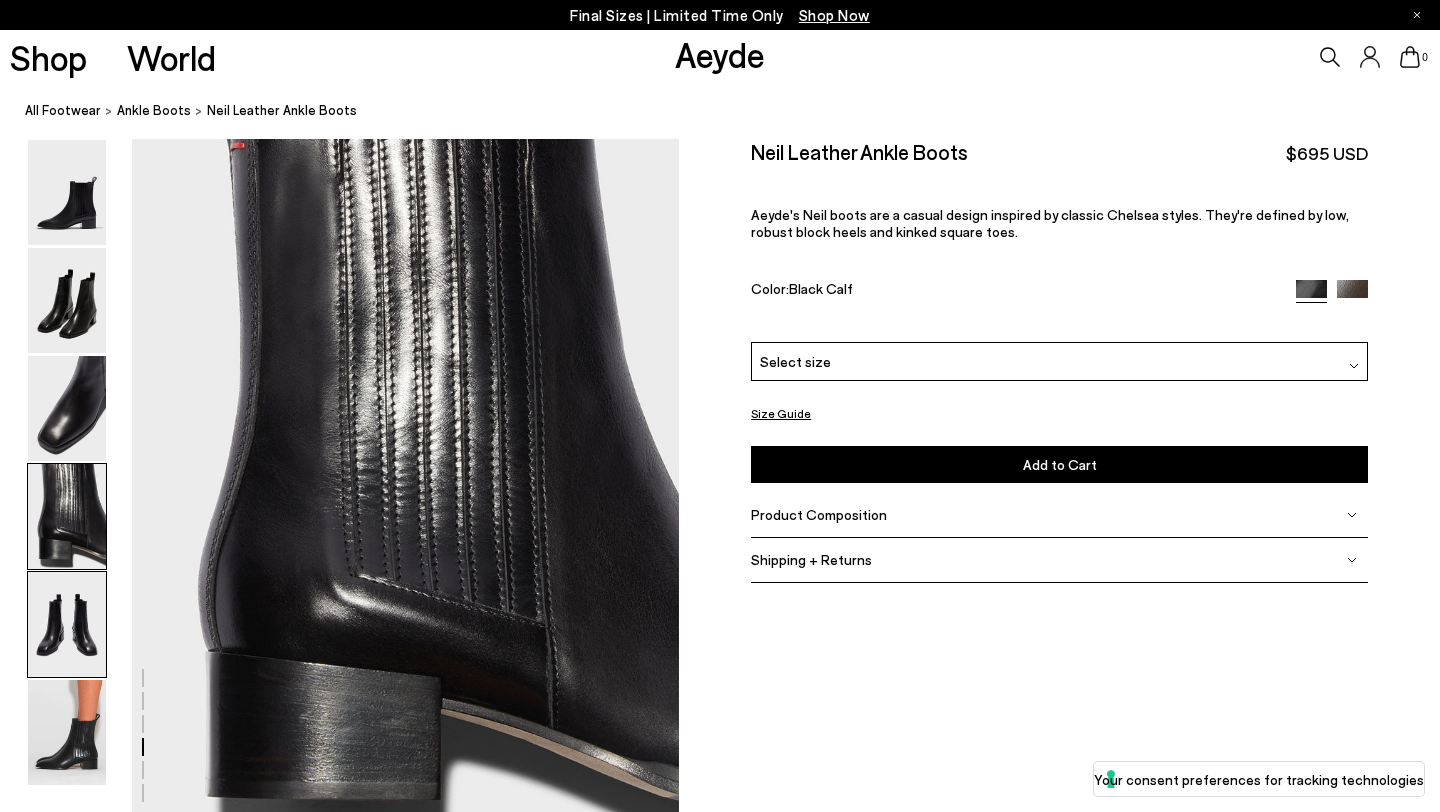 click at bounding box center (67, 624) 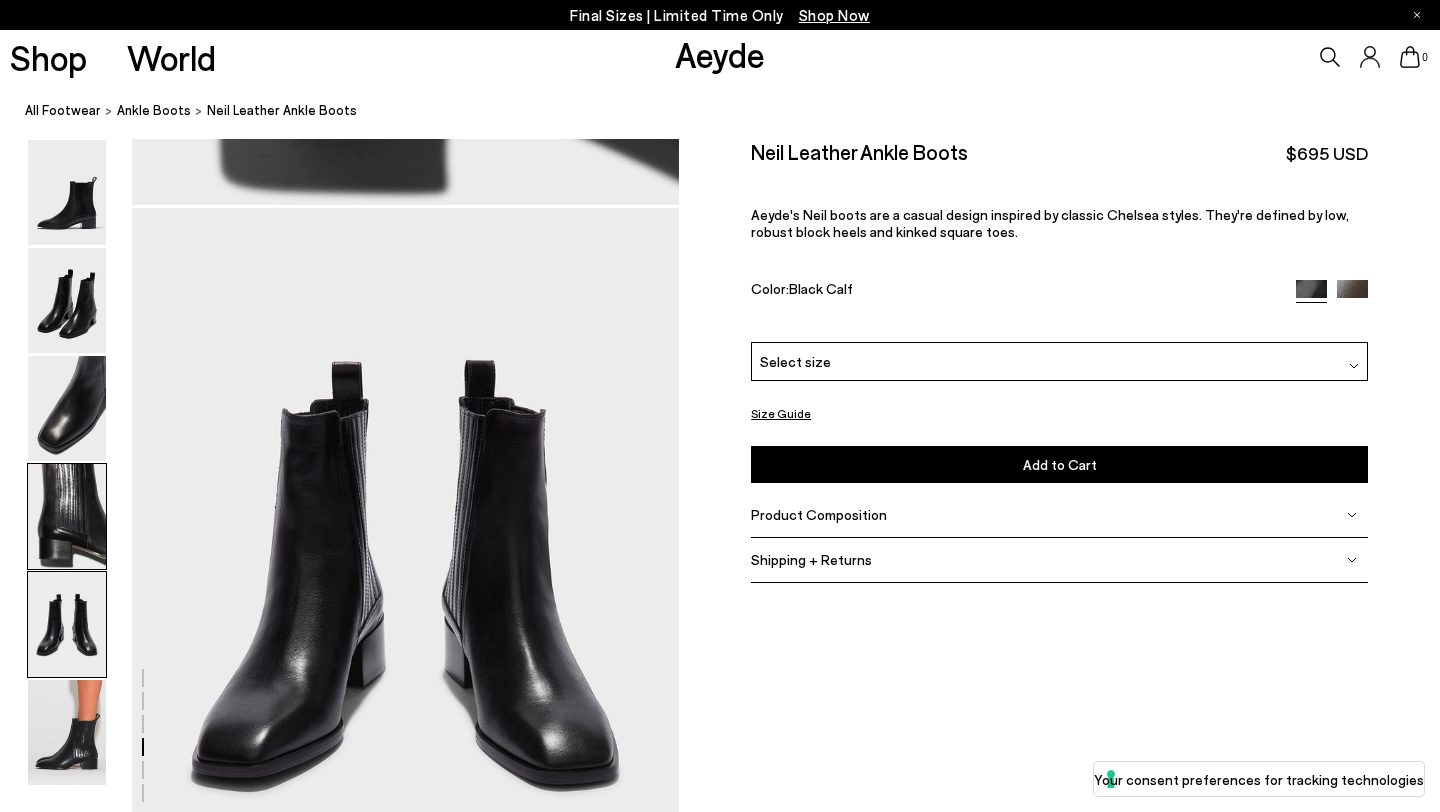 scroll, scrollTop: 2932, scrollLeft: 0, axis: vertical 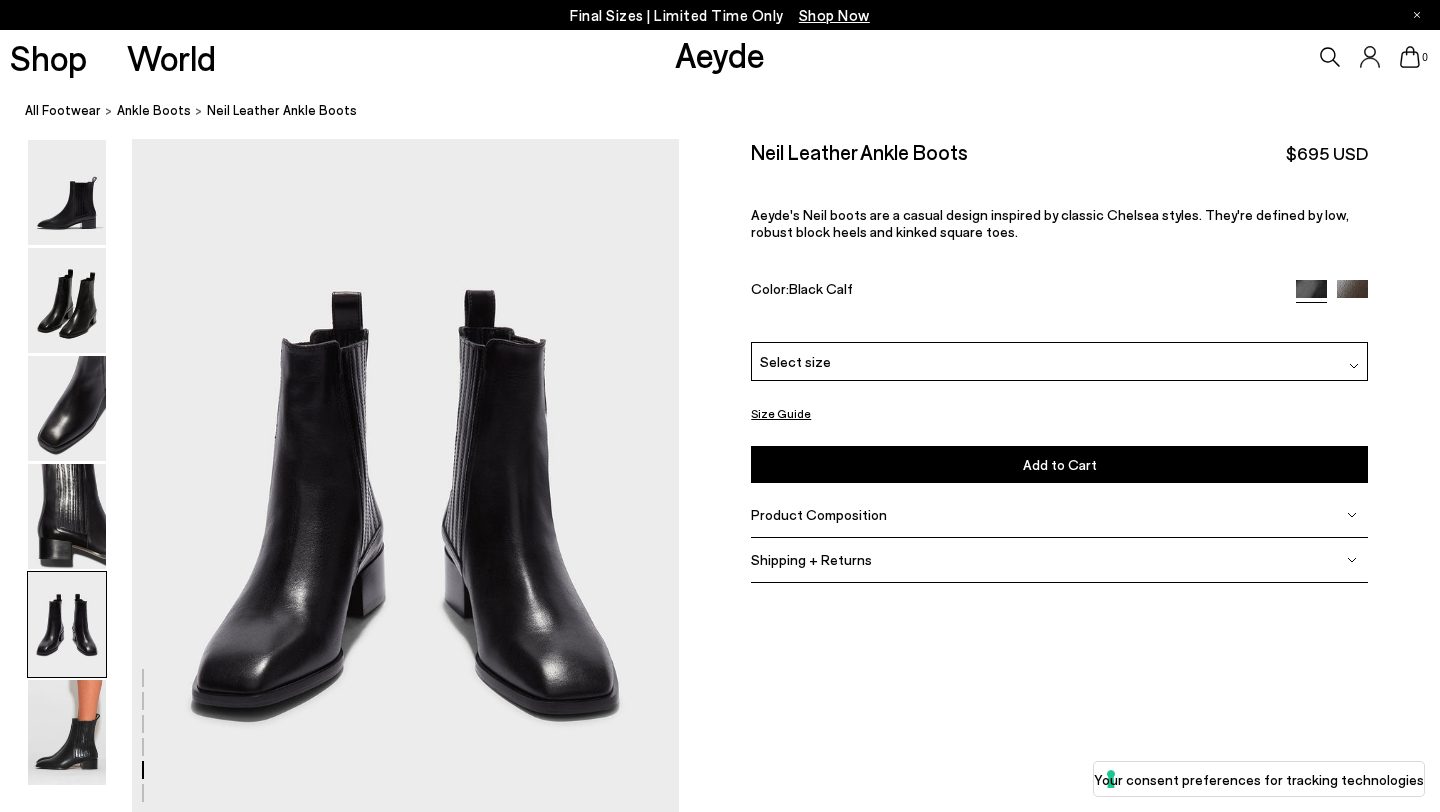click at bounding box center (67, 624) 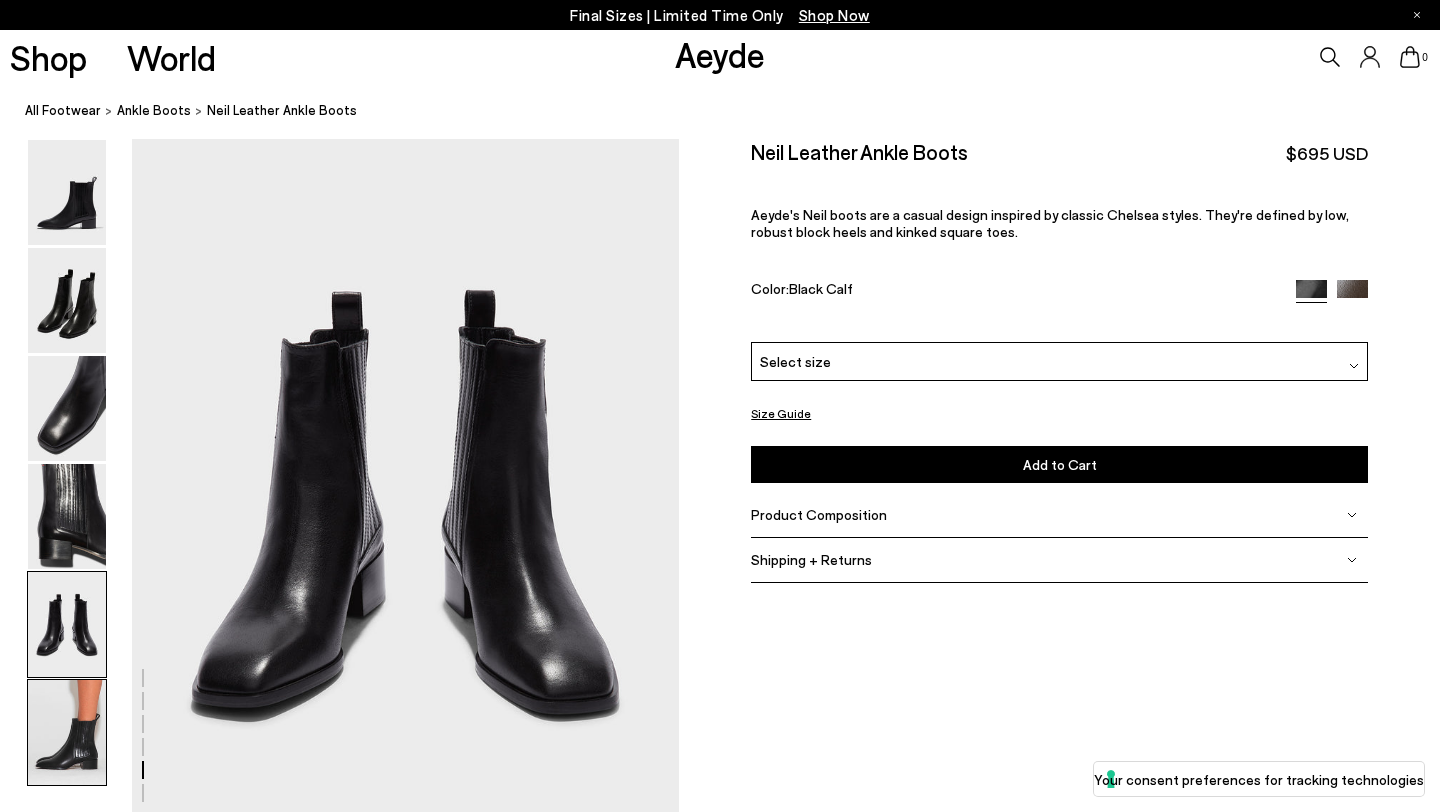 click at bounding box center [67, 732] 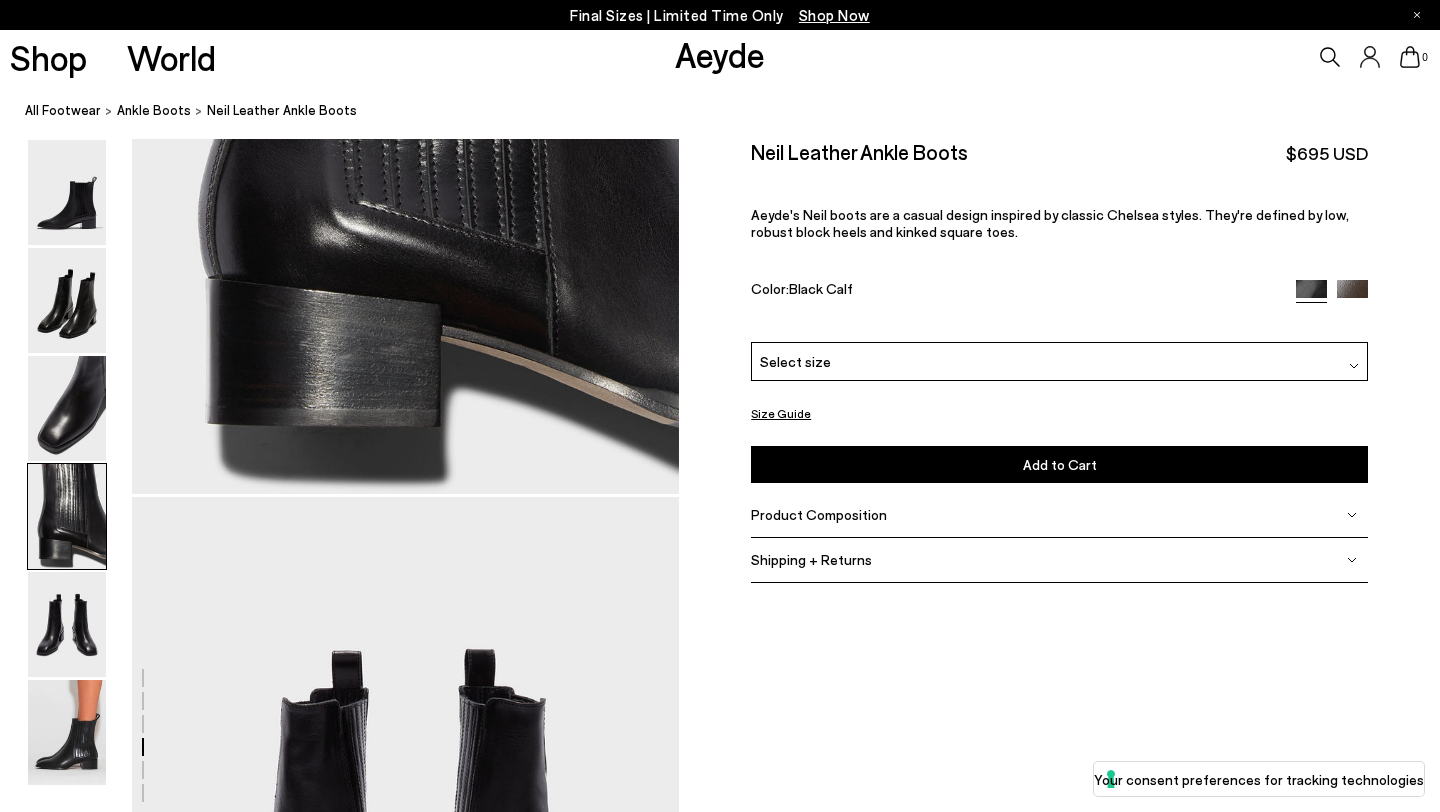 scroll, scrollTop: 2535, scrollLeft: 0, axis: vertical 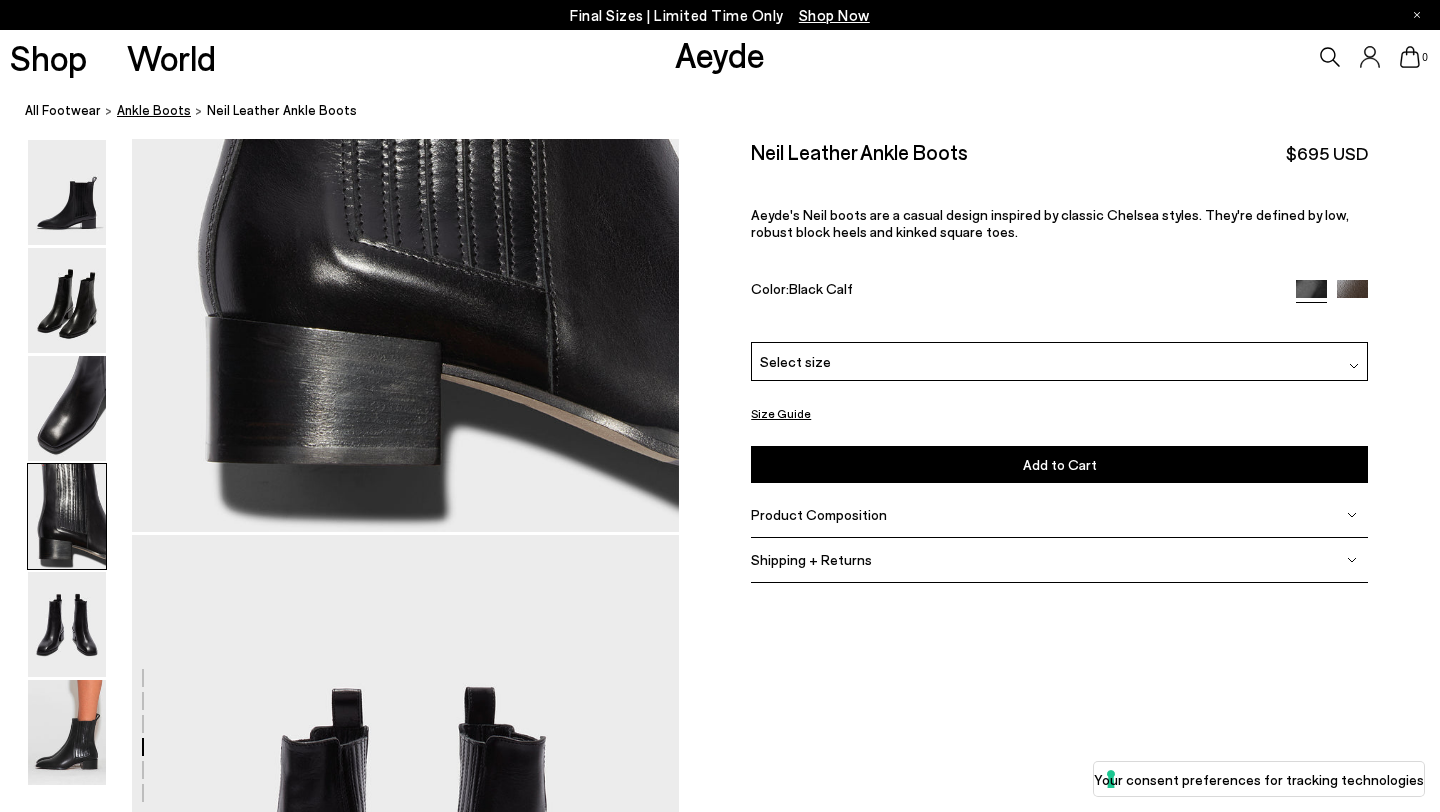 click on "Ankle Boots" at bounding box center (154, 110) 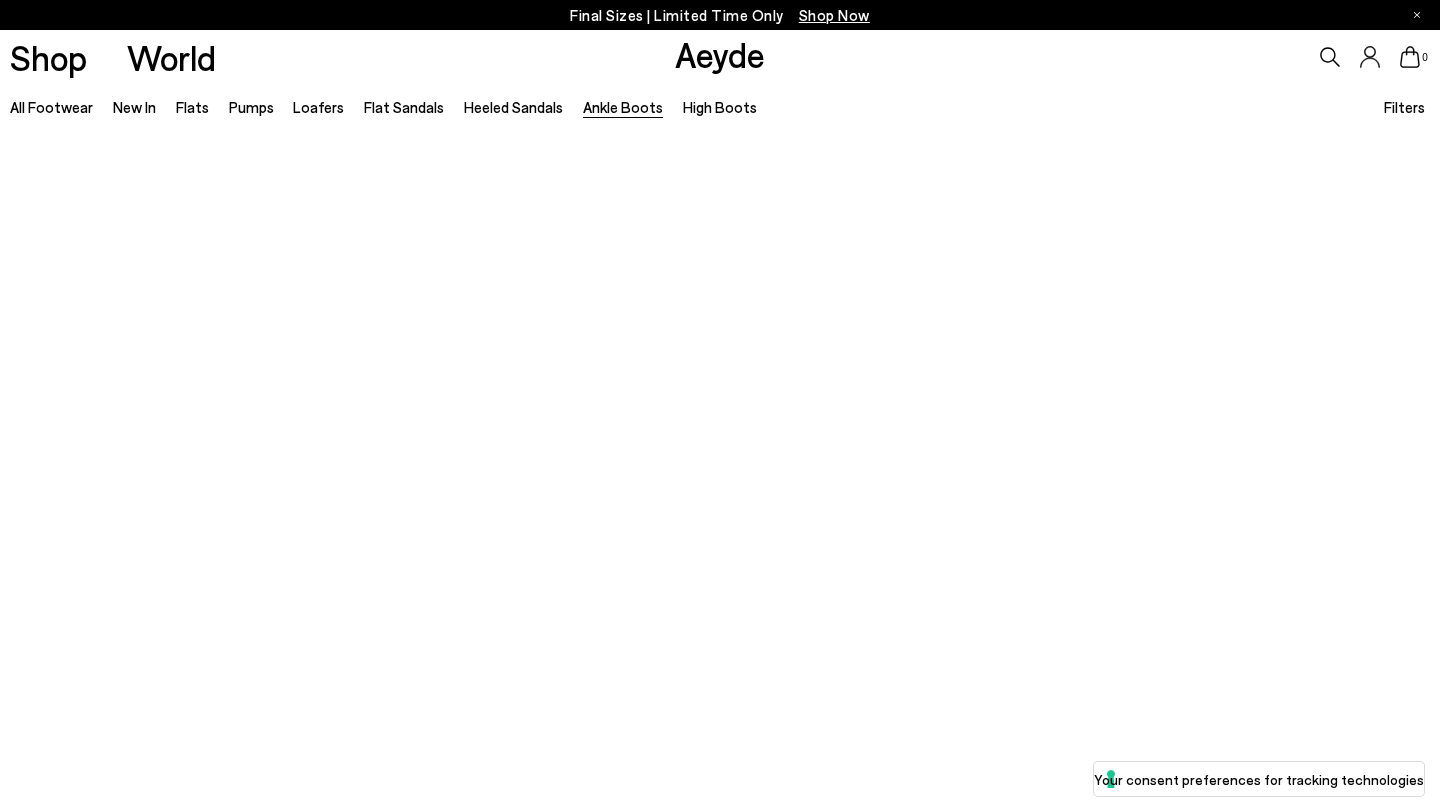 scroll, scrollTop: 0, scrollLeft: 0, axis: both 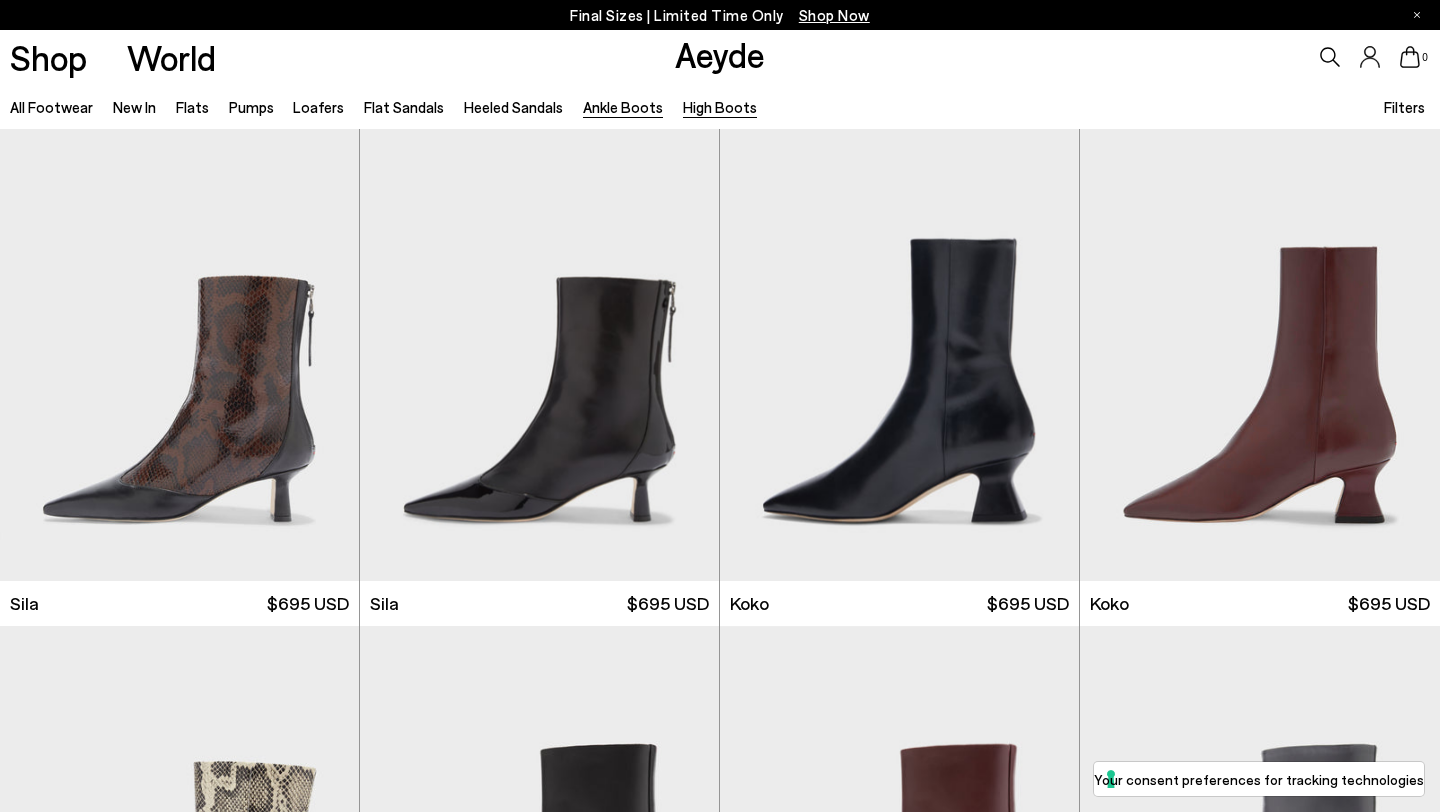 click on "High Boots" at bounding box center [720, 107] 